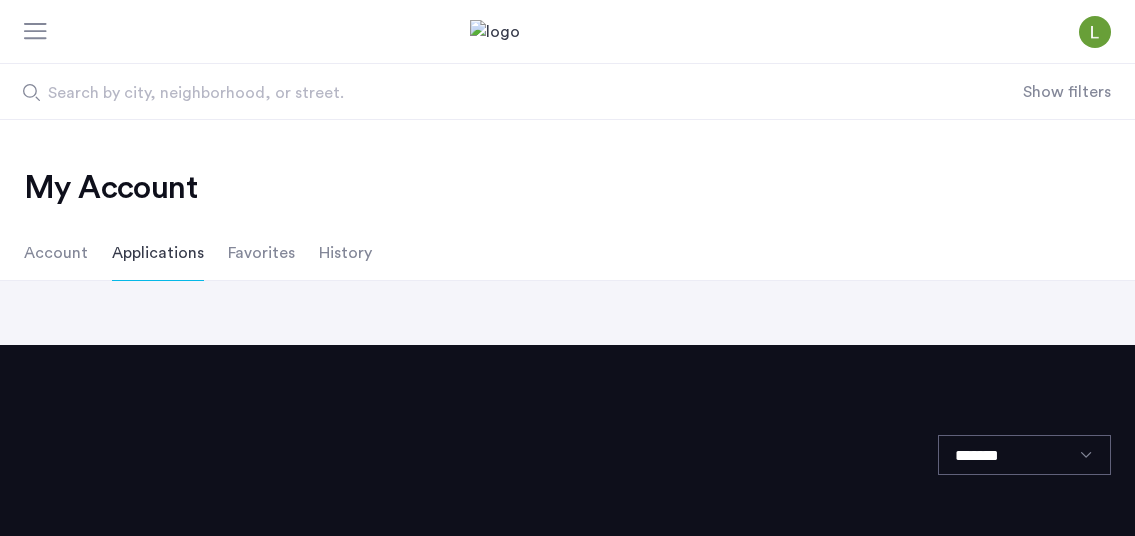 scroll, scrollTop: 0, scrollLeft: 0, axis: both 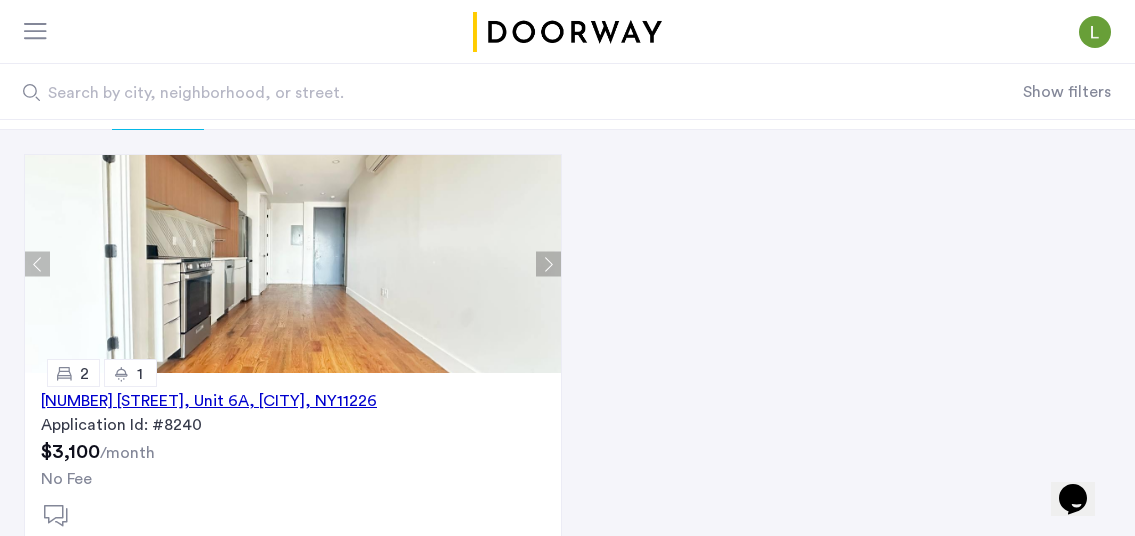 click on "[NUMBER] [STREET], Unit 6A, [CITY], [STATE] [POSTAL_CODE]" 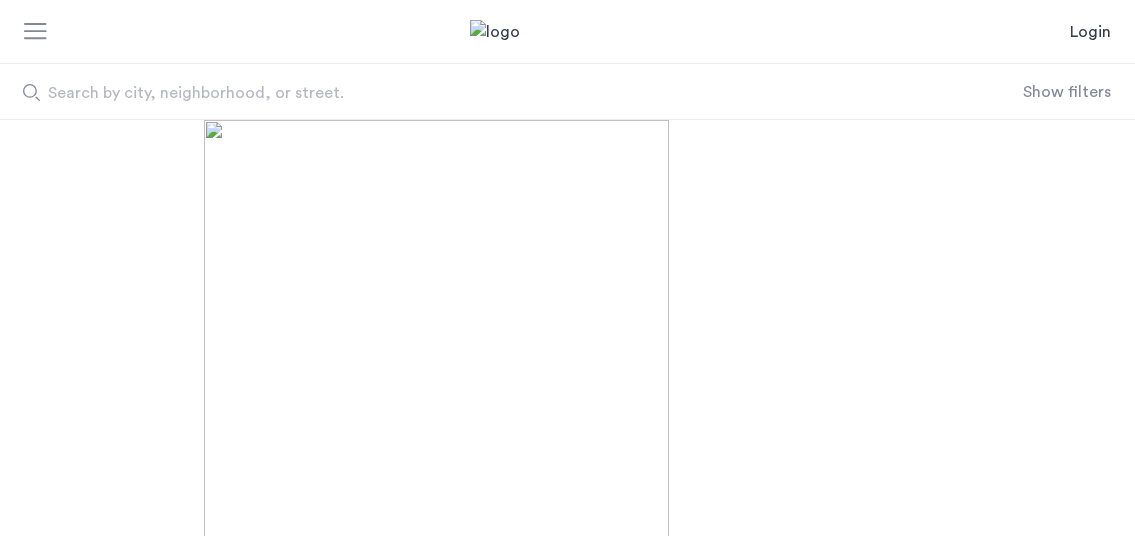 scroll, scrollTop: 0, scrollLeft: 0, axis: both 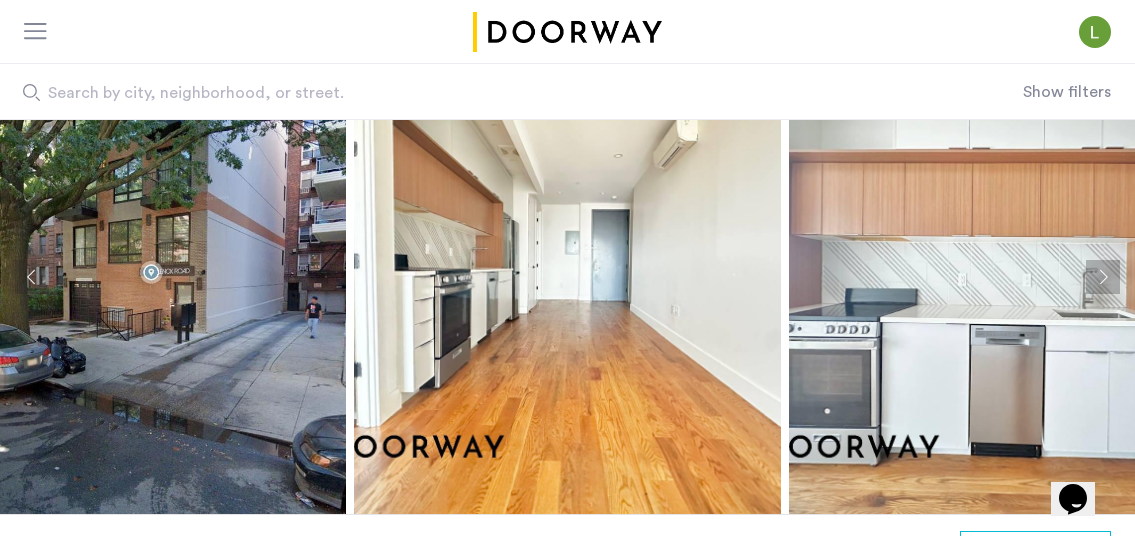 click 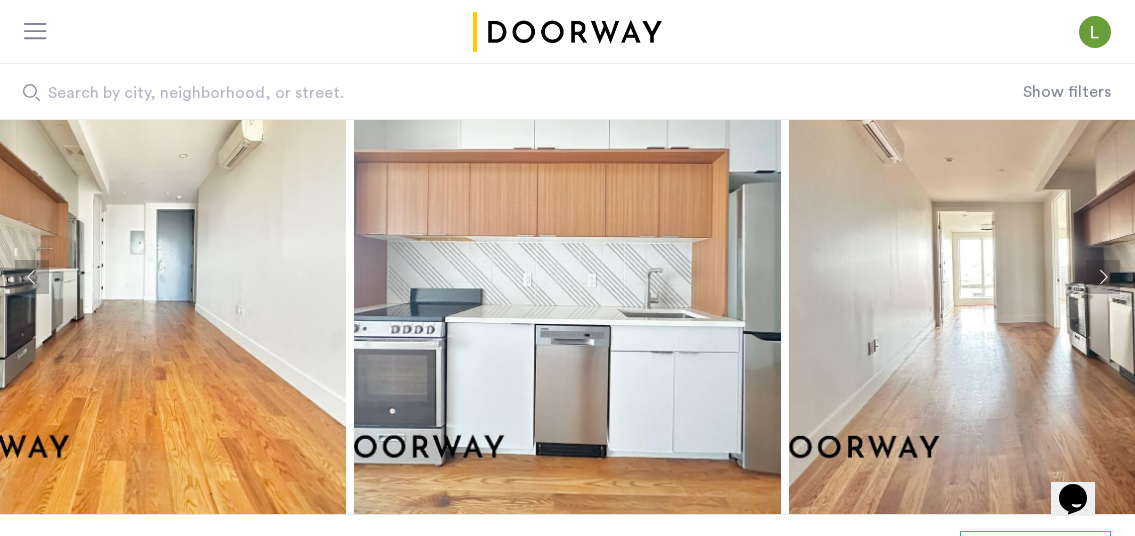 click 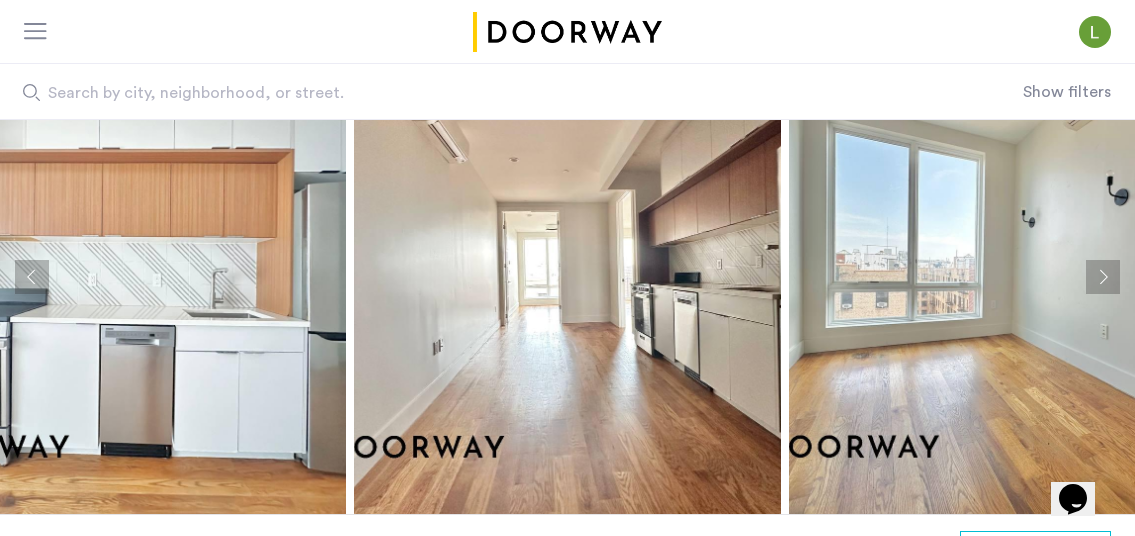 click 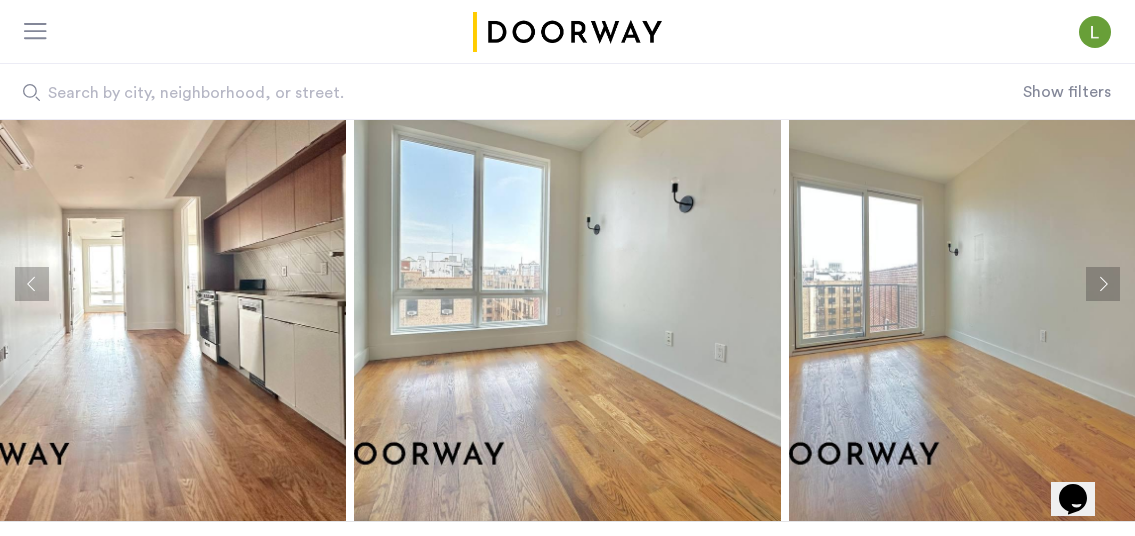 scroll, scrollTop: 0, scrollLeft: 0, axis: both 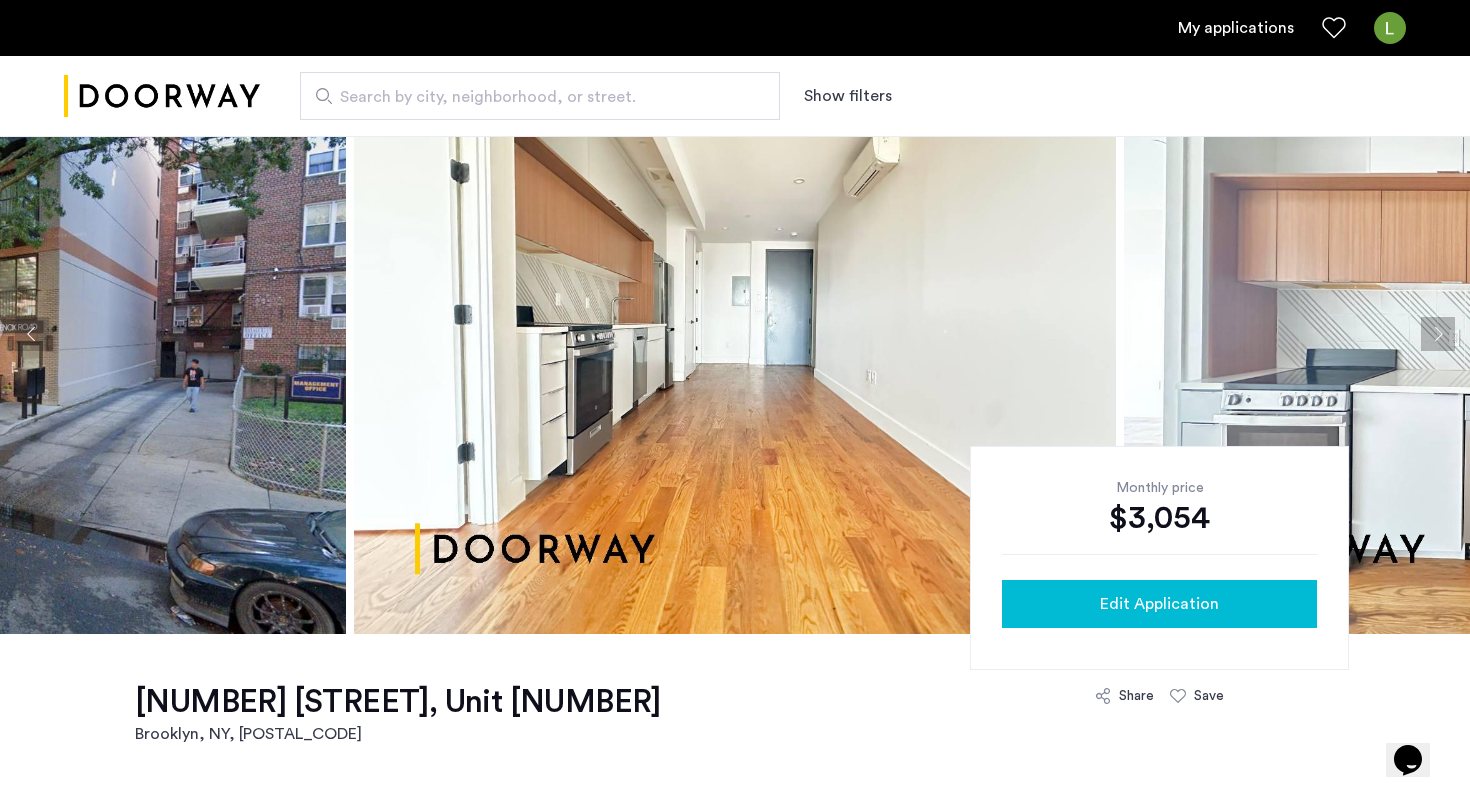 click on "Edit Application" 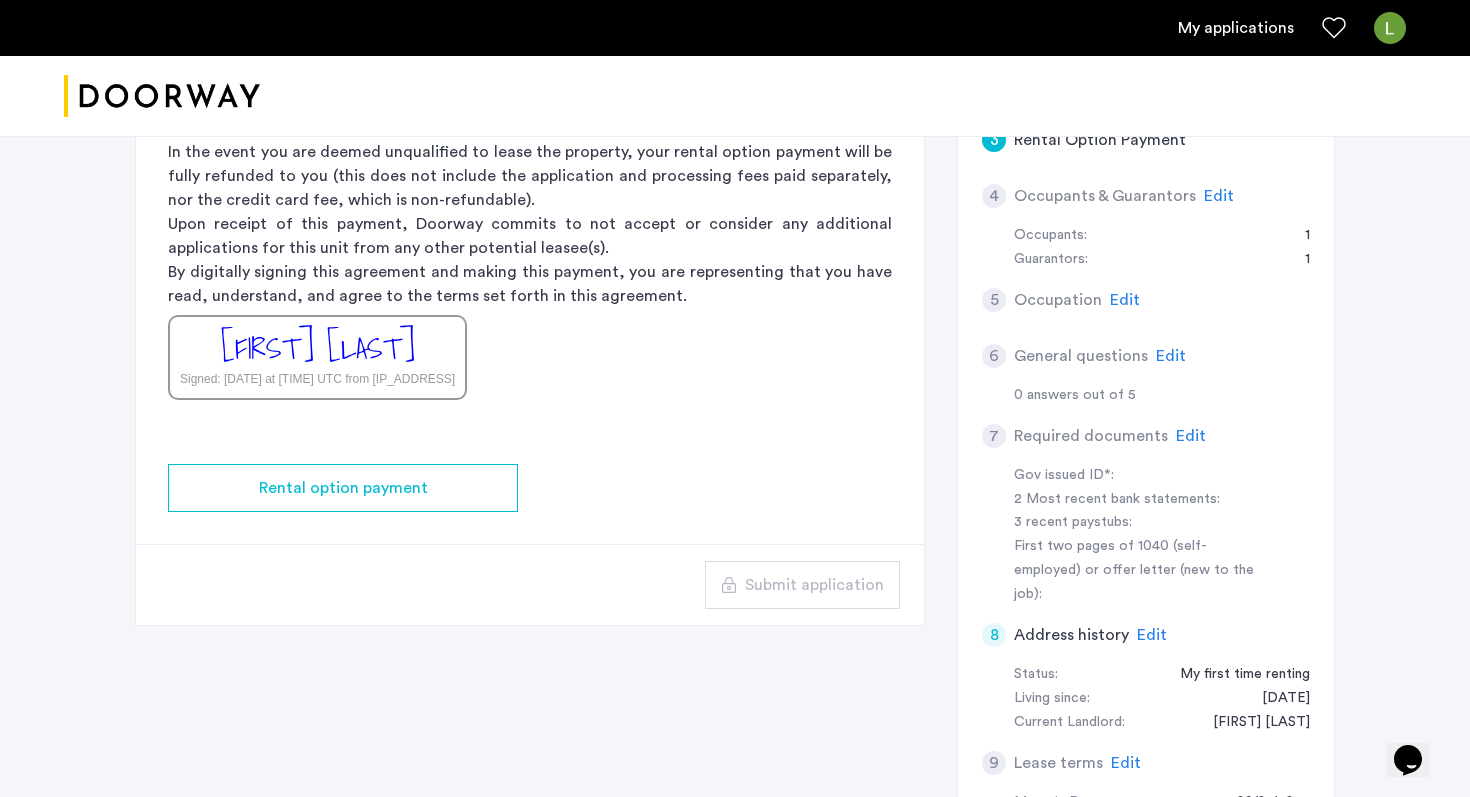 scroll, scrollTop: 574, scrollLeft: 0, axis: vertical 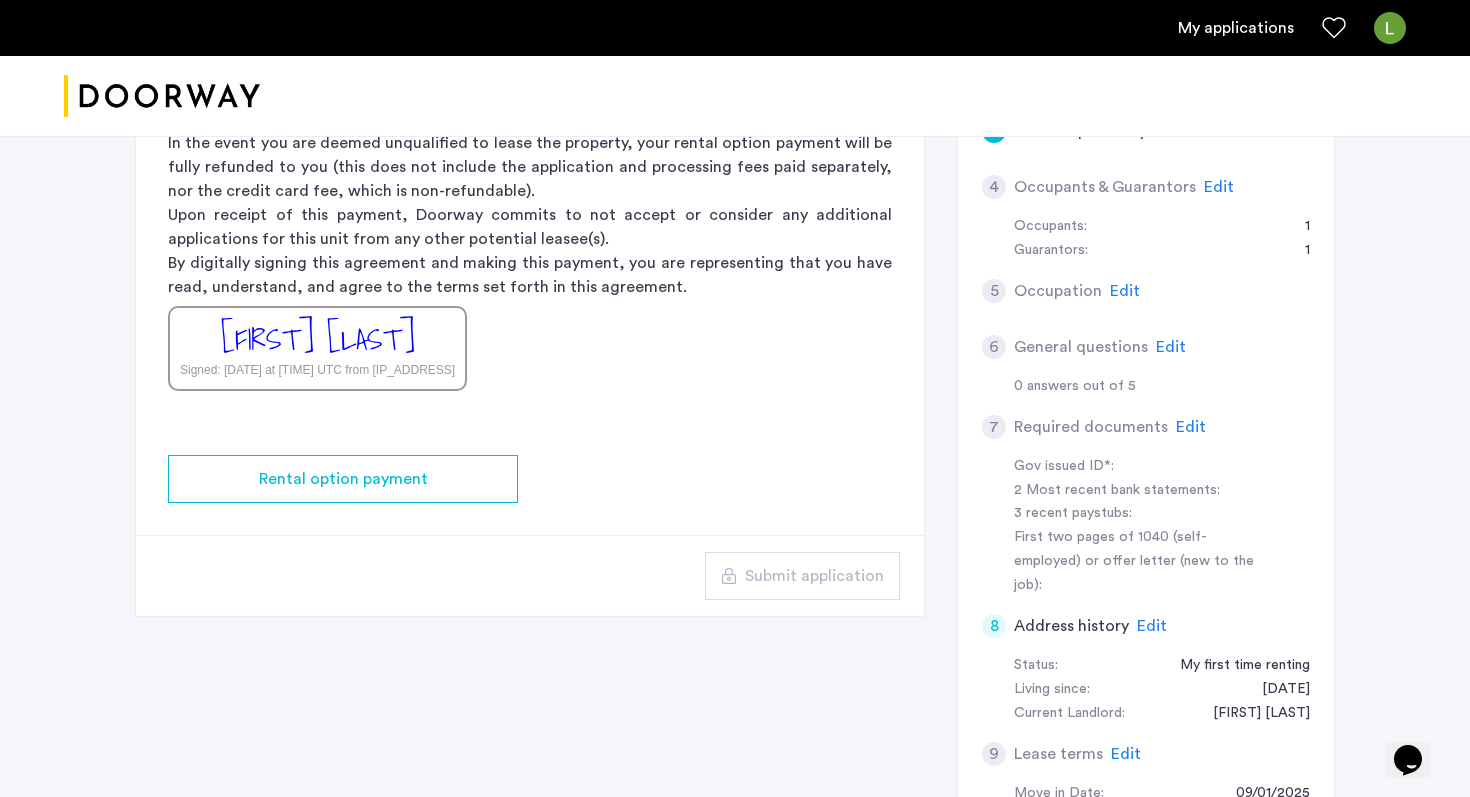 click on "Edit" 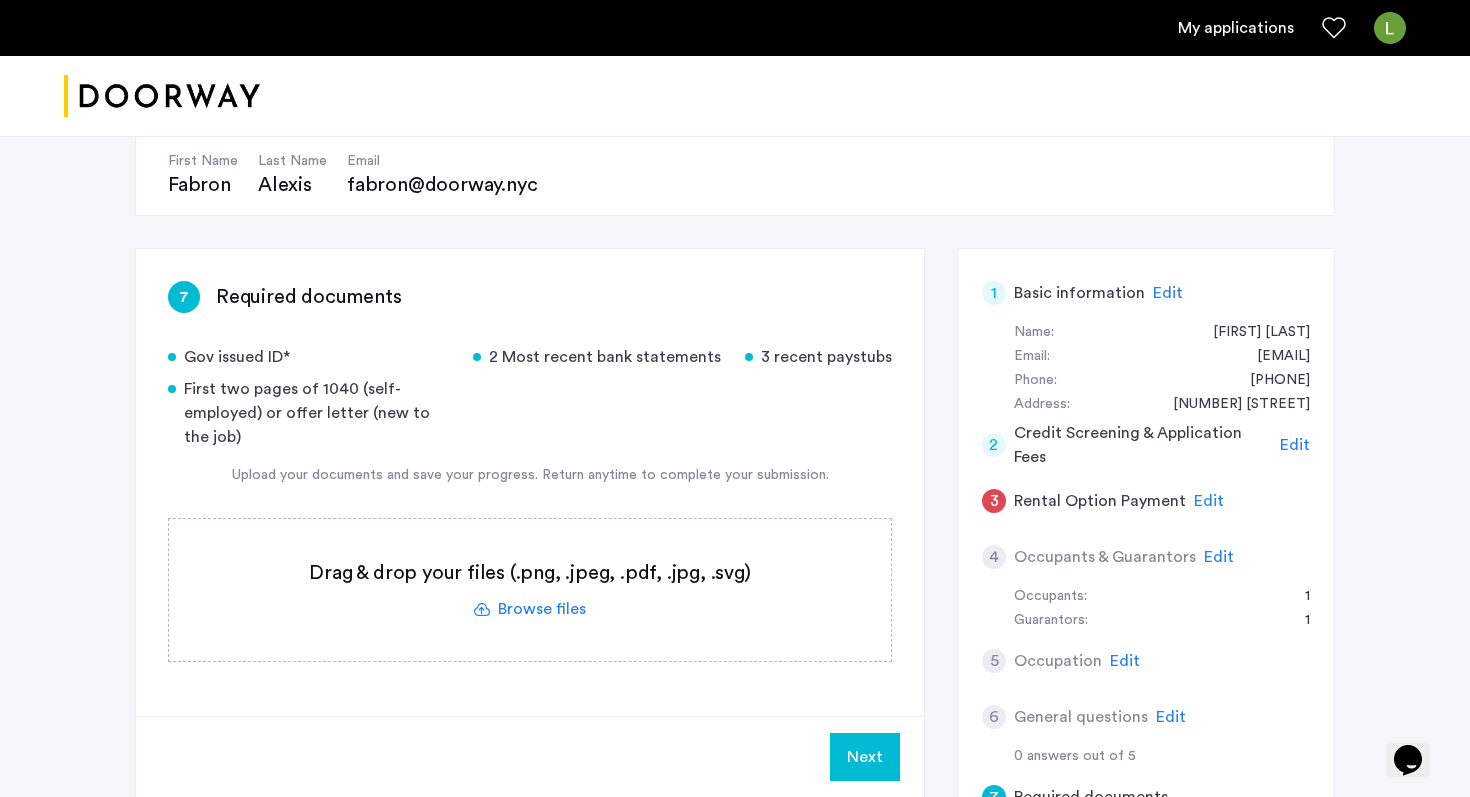 scroll, scrollTop: 208, scrollLeft: 0, axis: vertical 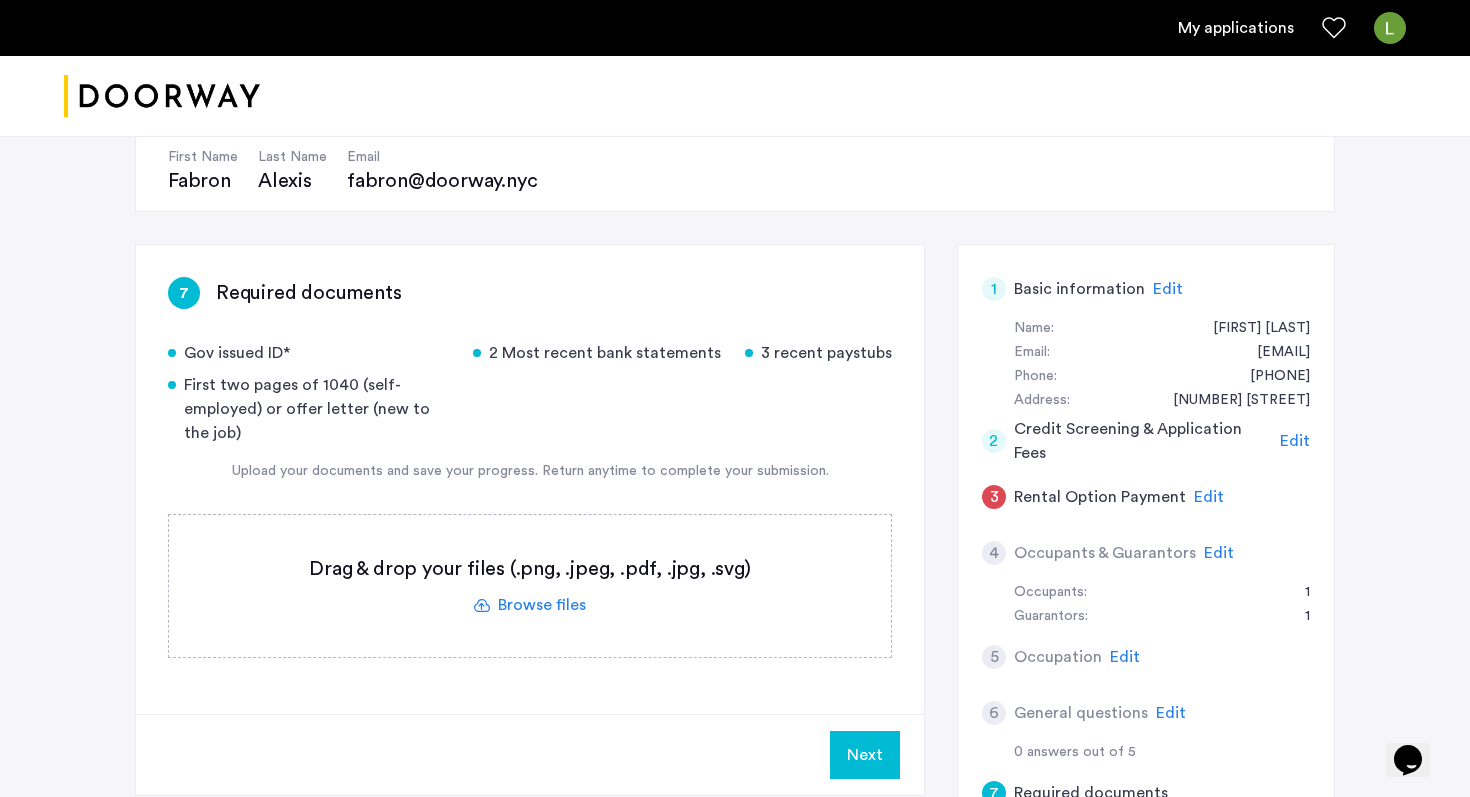 click on "Edit" 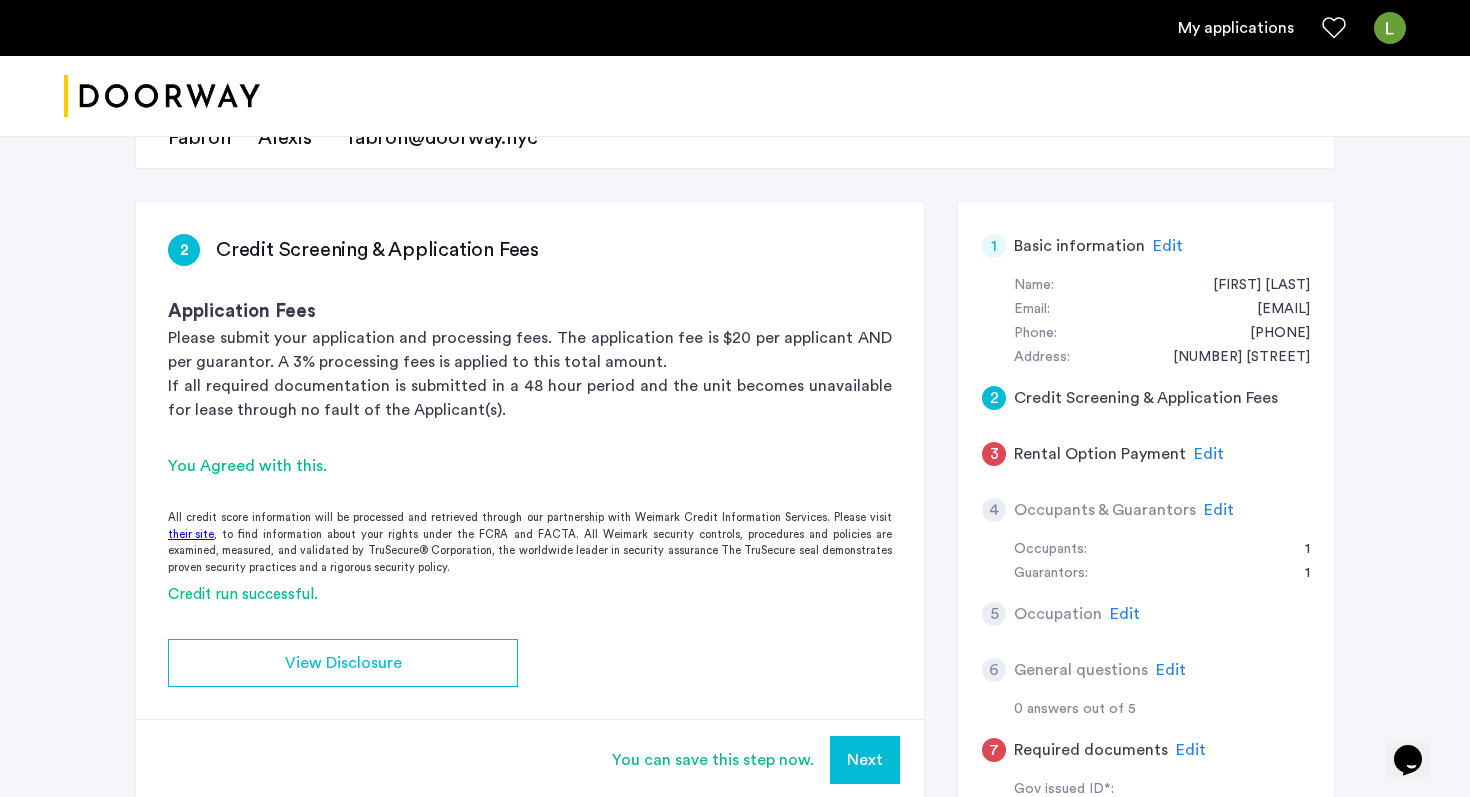 scroll, scrollTop: 253, scrollLeft: 0, axis: vertical 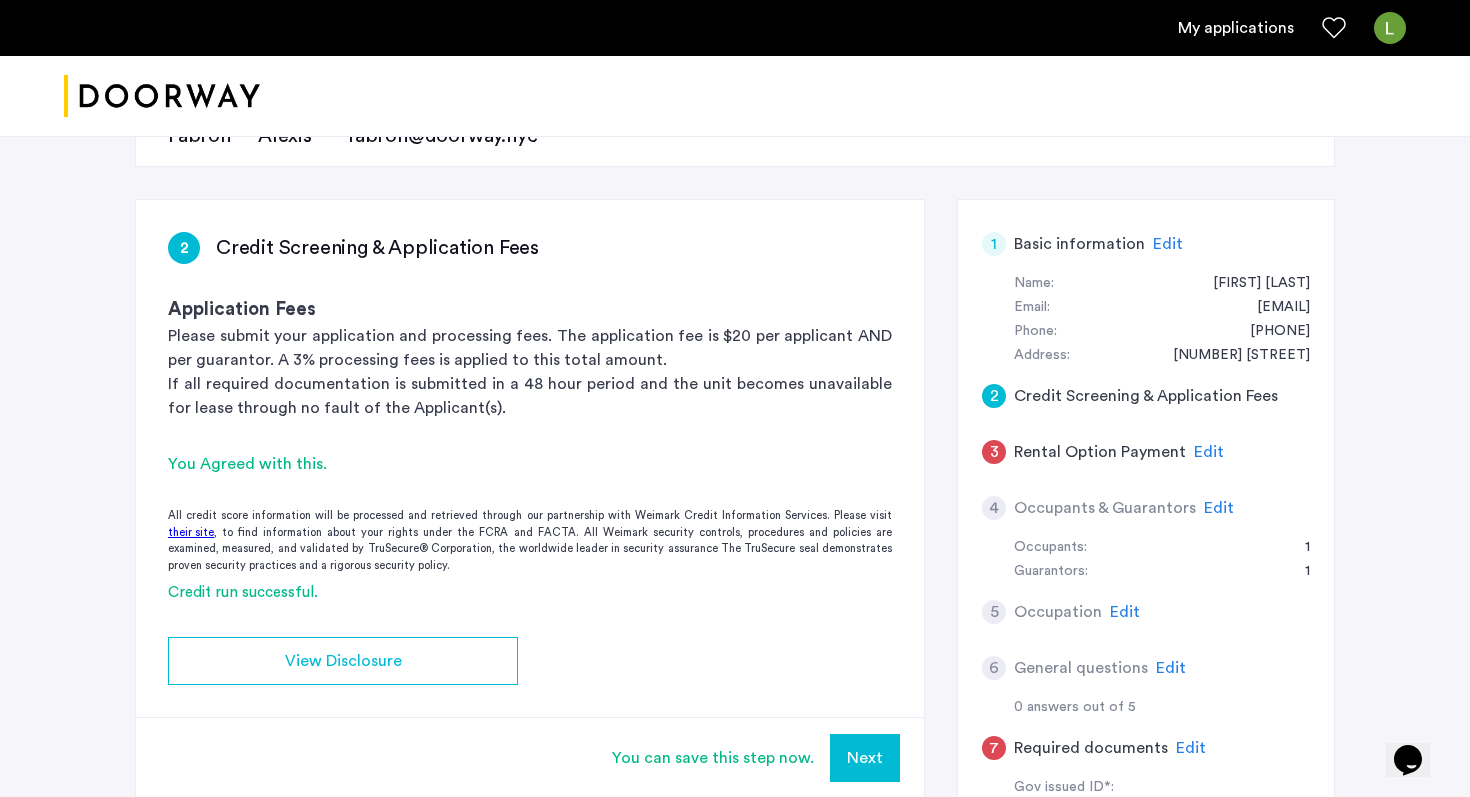 click on "Edit" 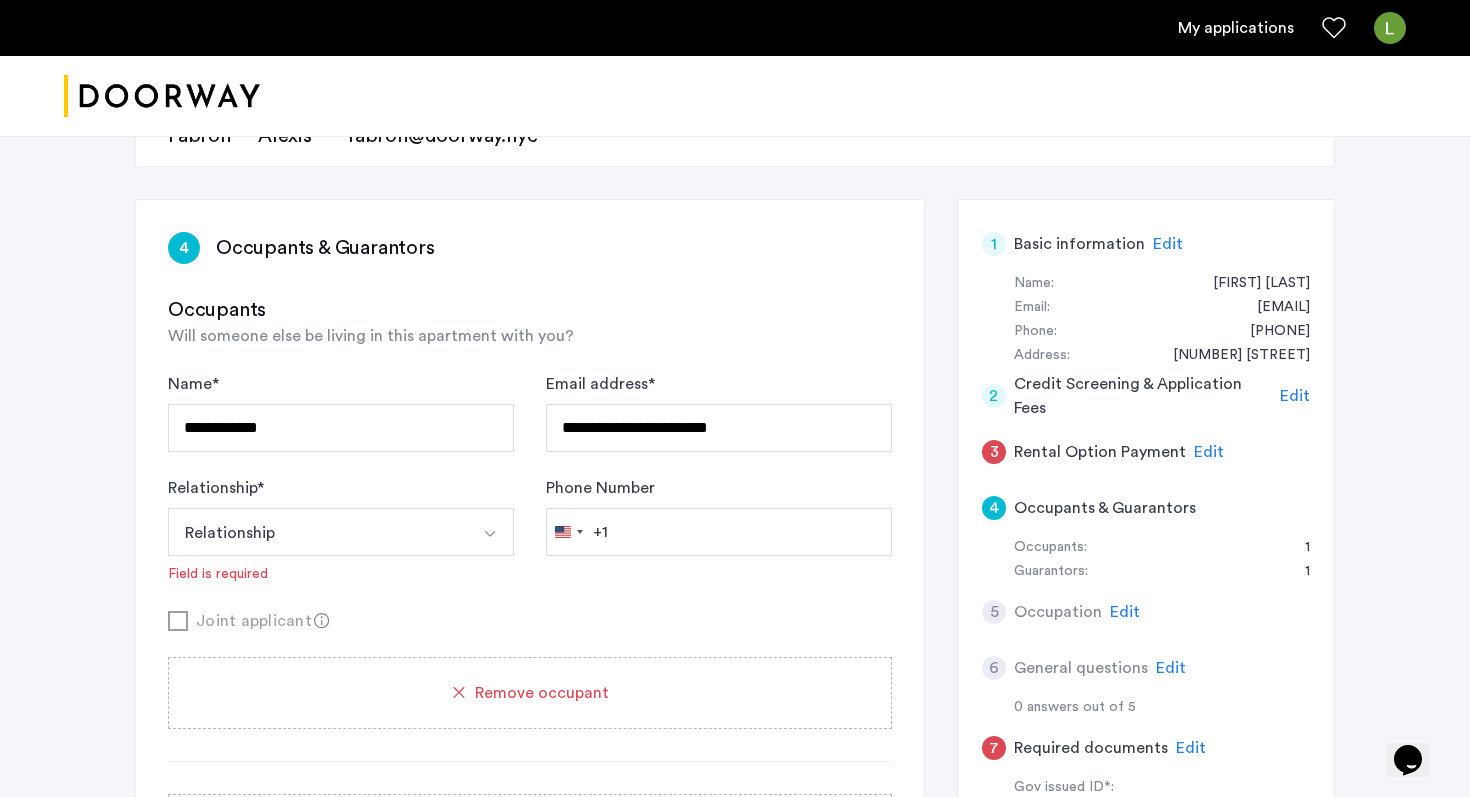 click on "Edit" 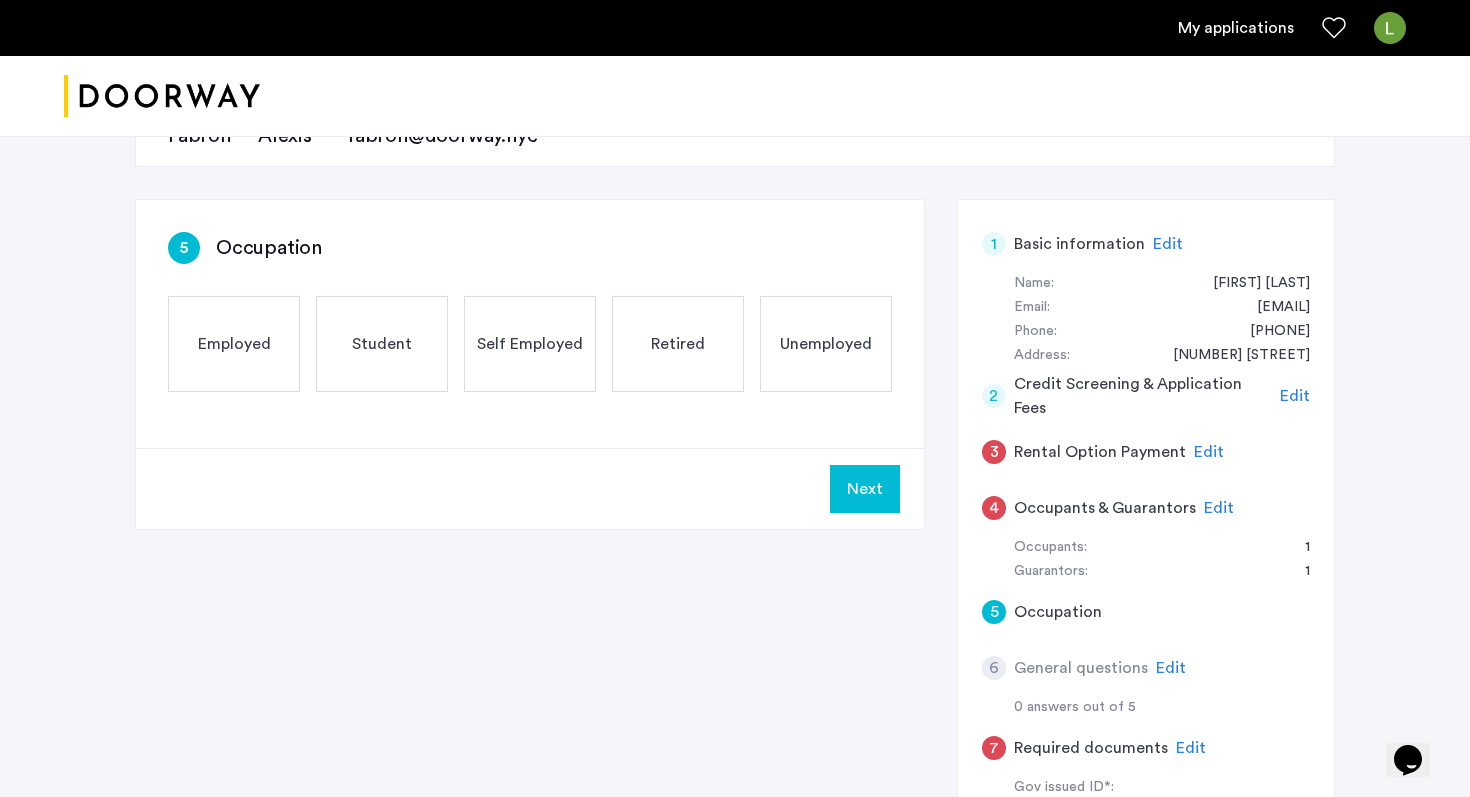 click on "Edit" 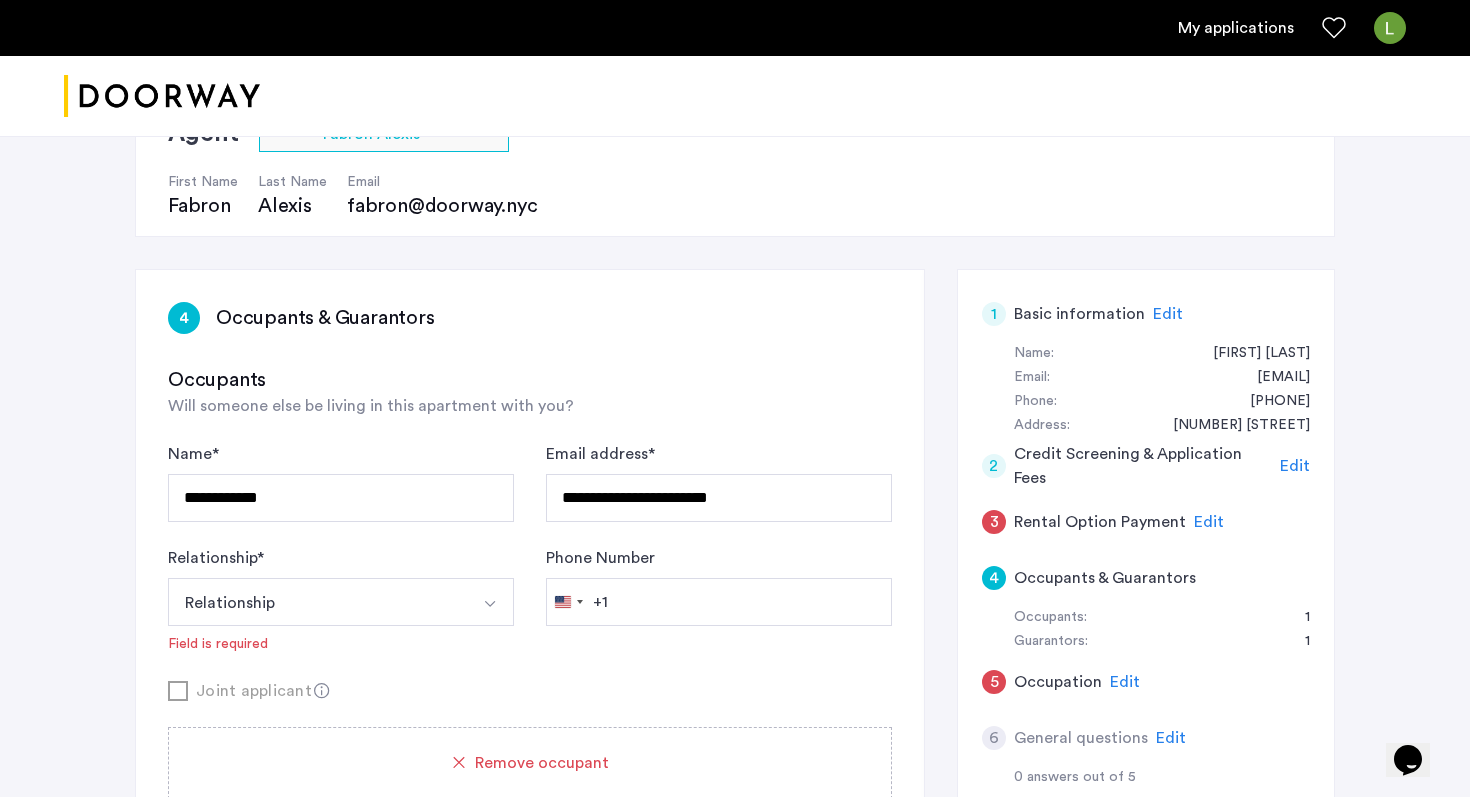 scroll, scrollTop: 187, scrollLeft: 0, axis: vertical 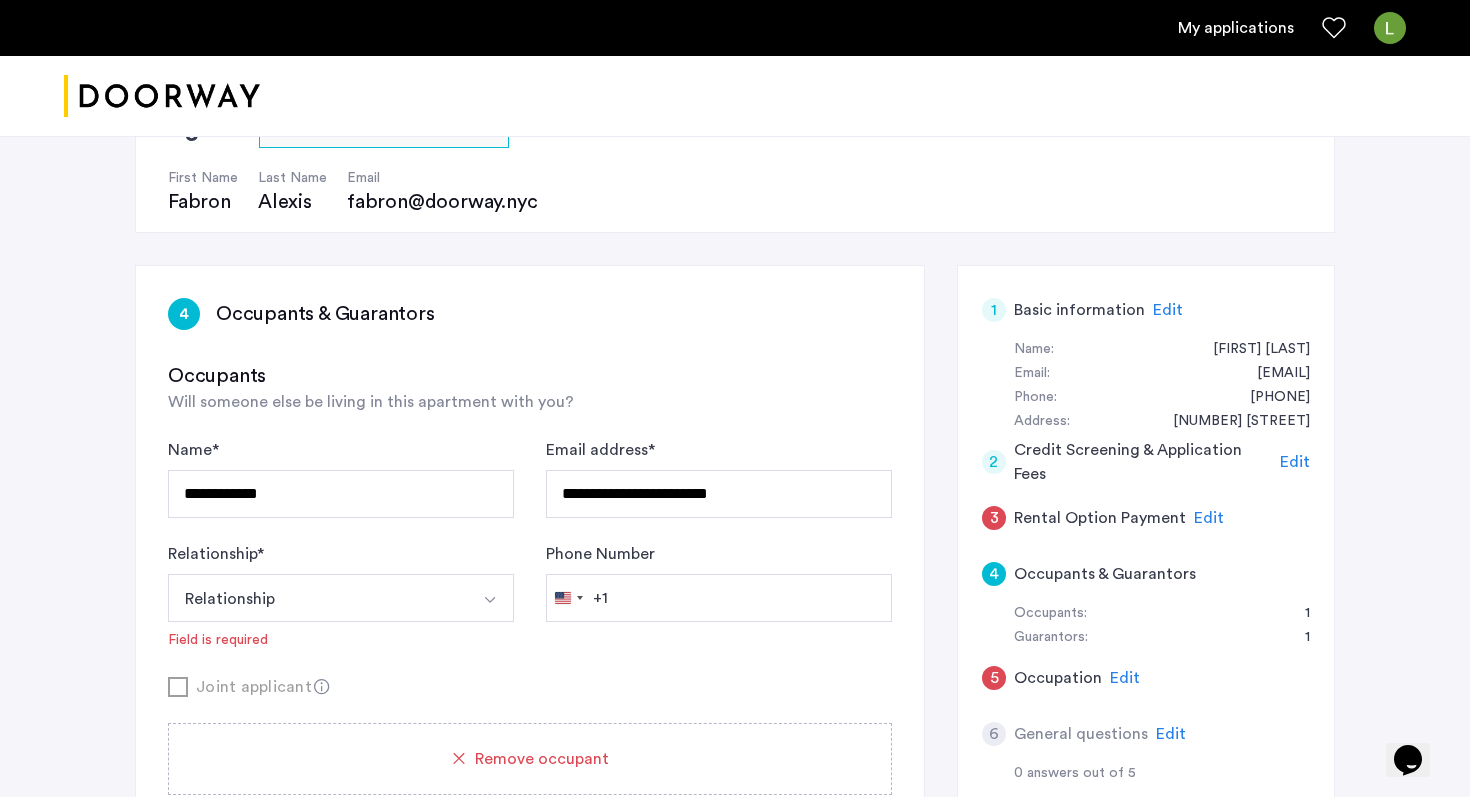click at bounding box center (490, 598) 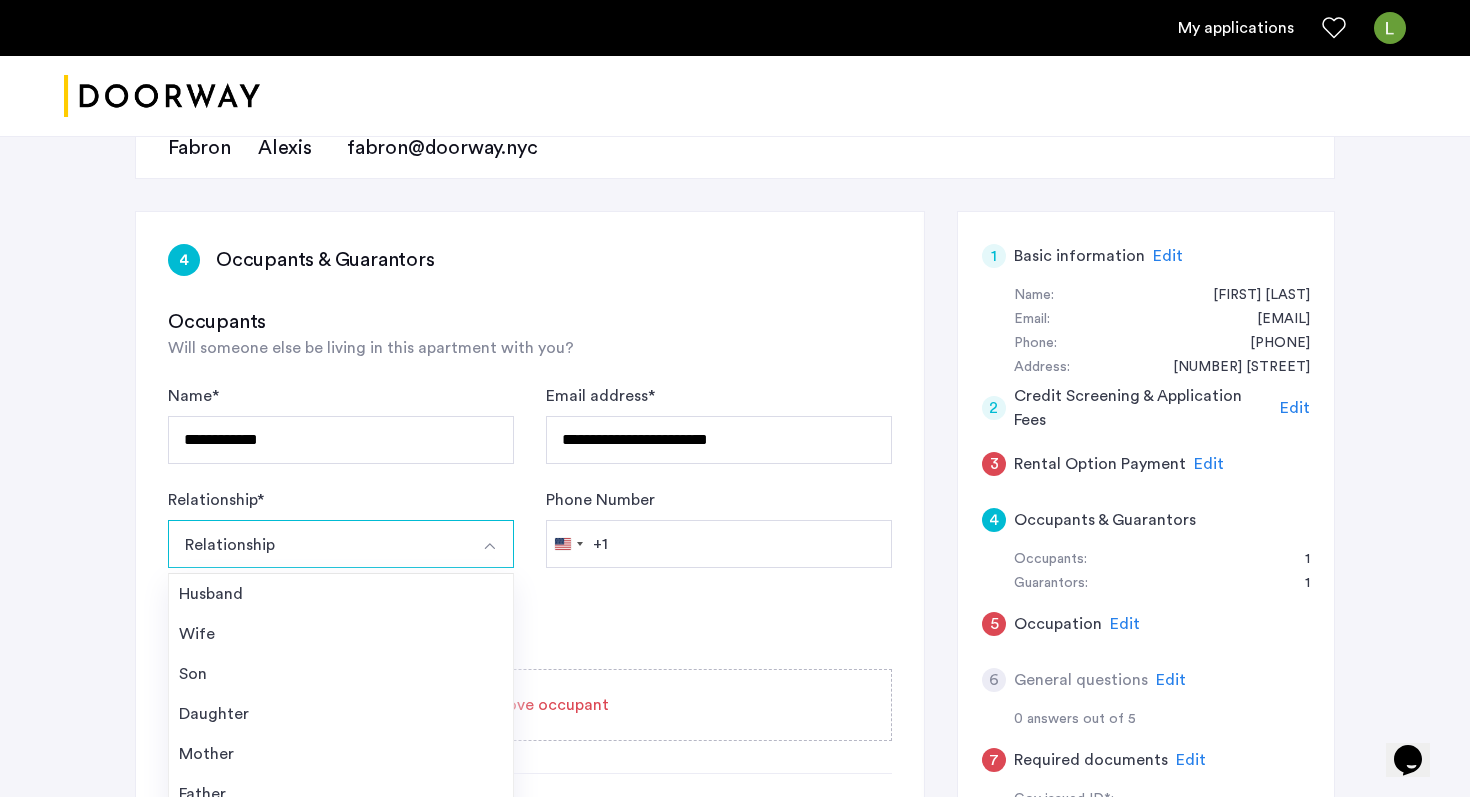 scroll, scrollTop: 250, scrollLeft: 0, axis: vertical 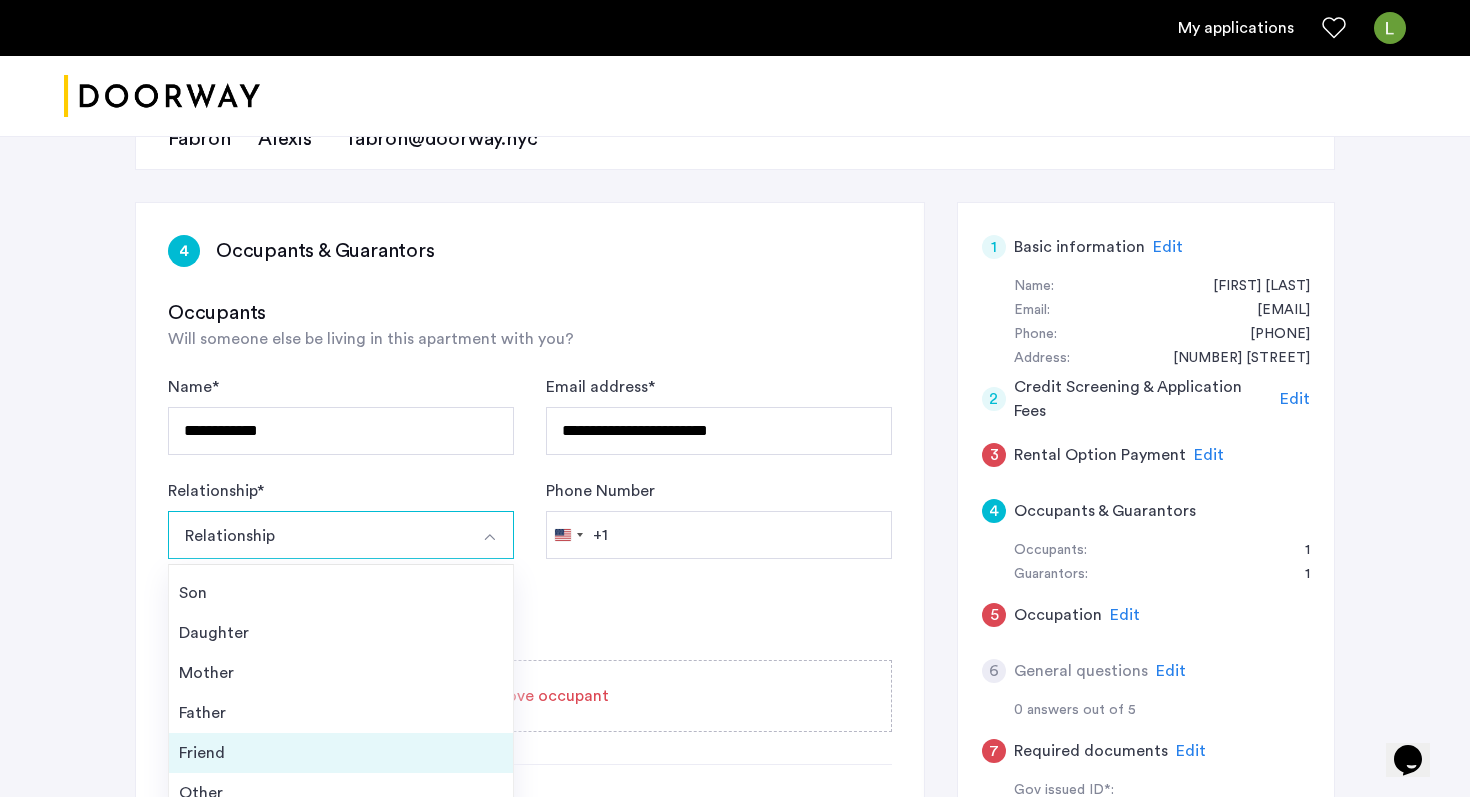 click on "Friend" at bounding box center [341, 753] 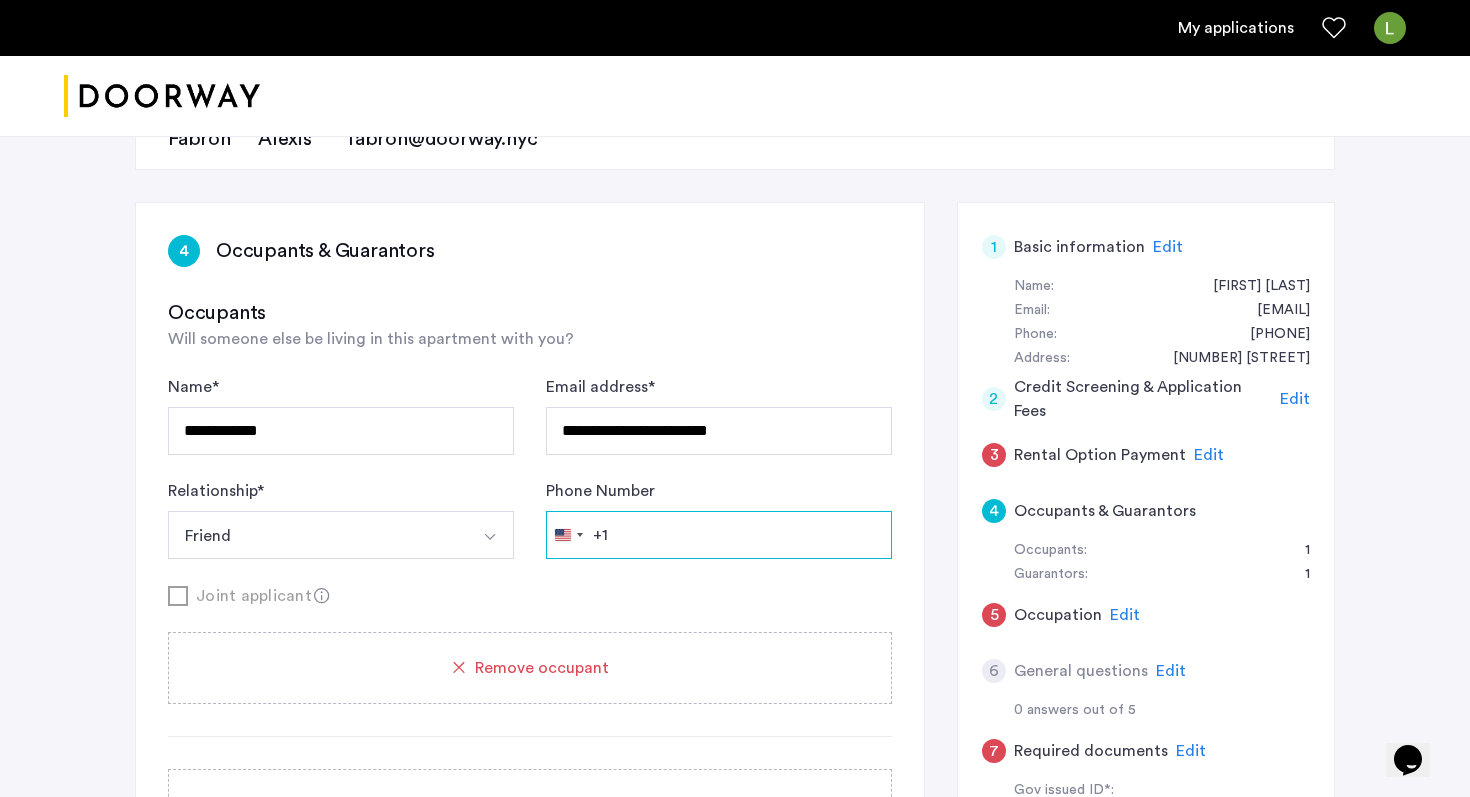click on "Phone Number" at bounding box center (719, 535) 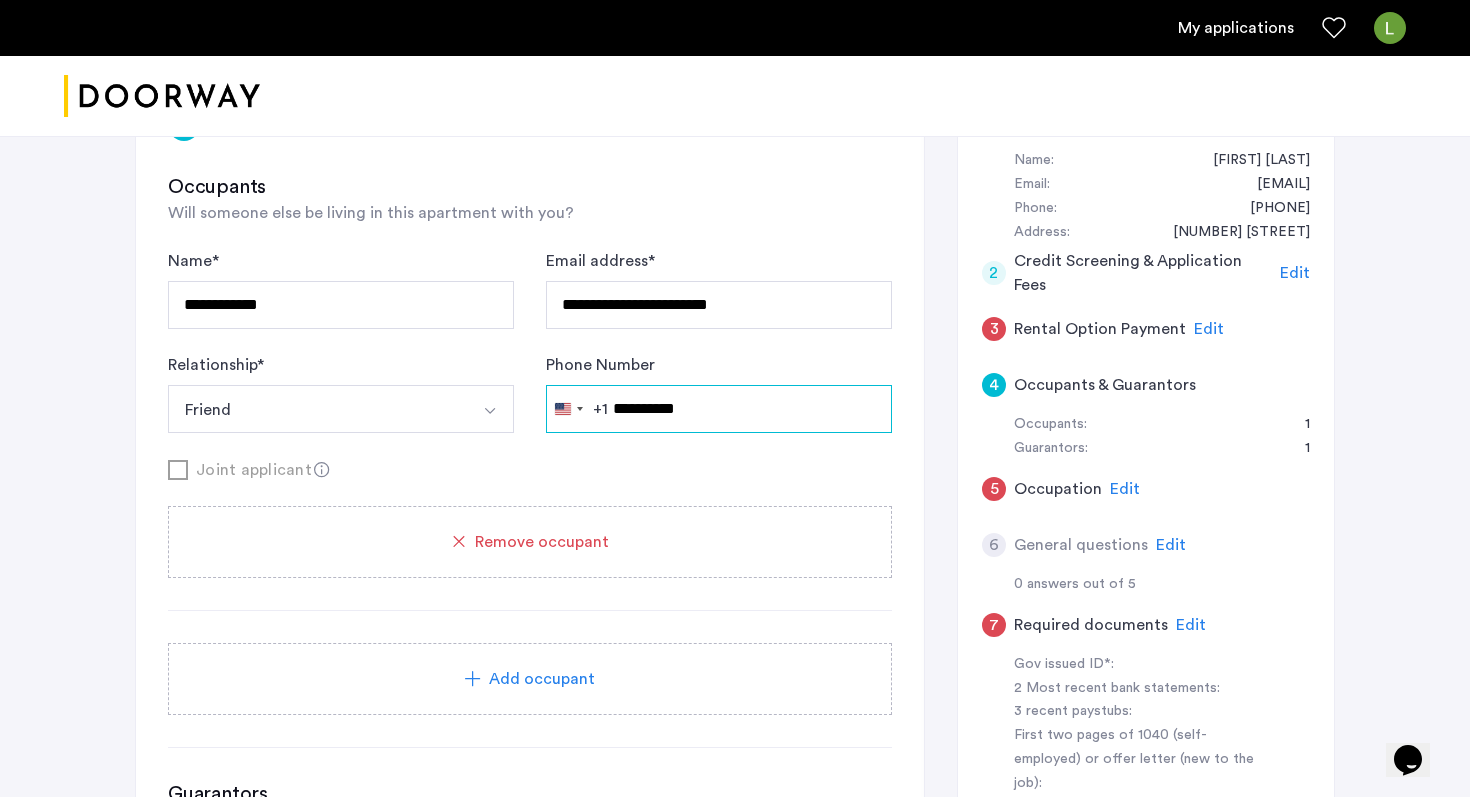 scroll, scrollTop: 378, scrollLeft: 0, axis: vertical 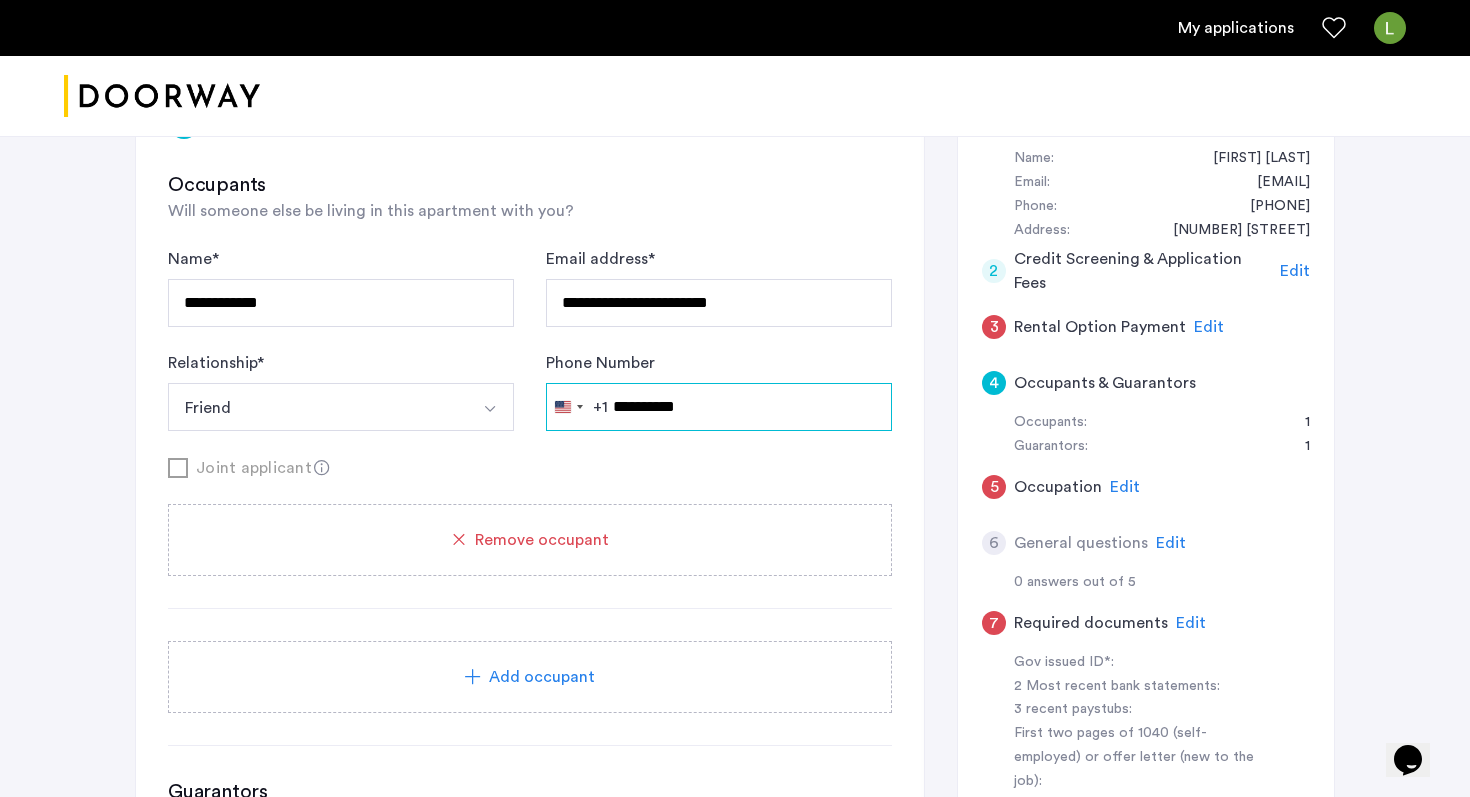 type on "**********" 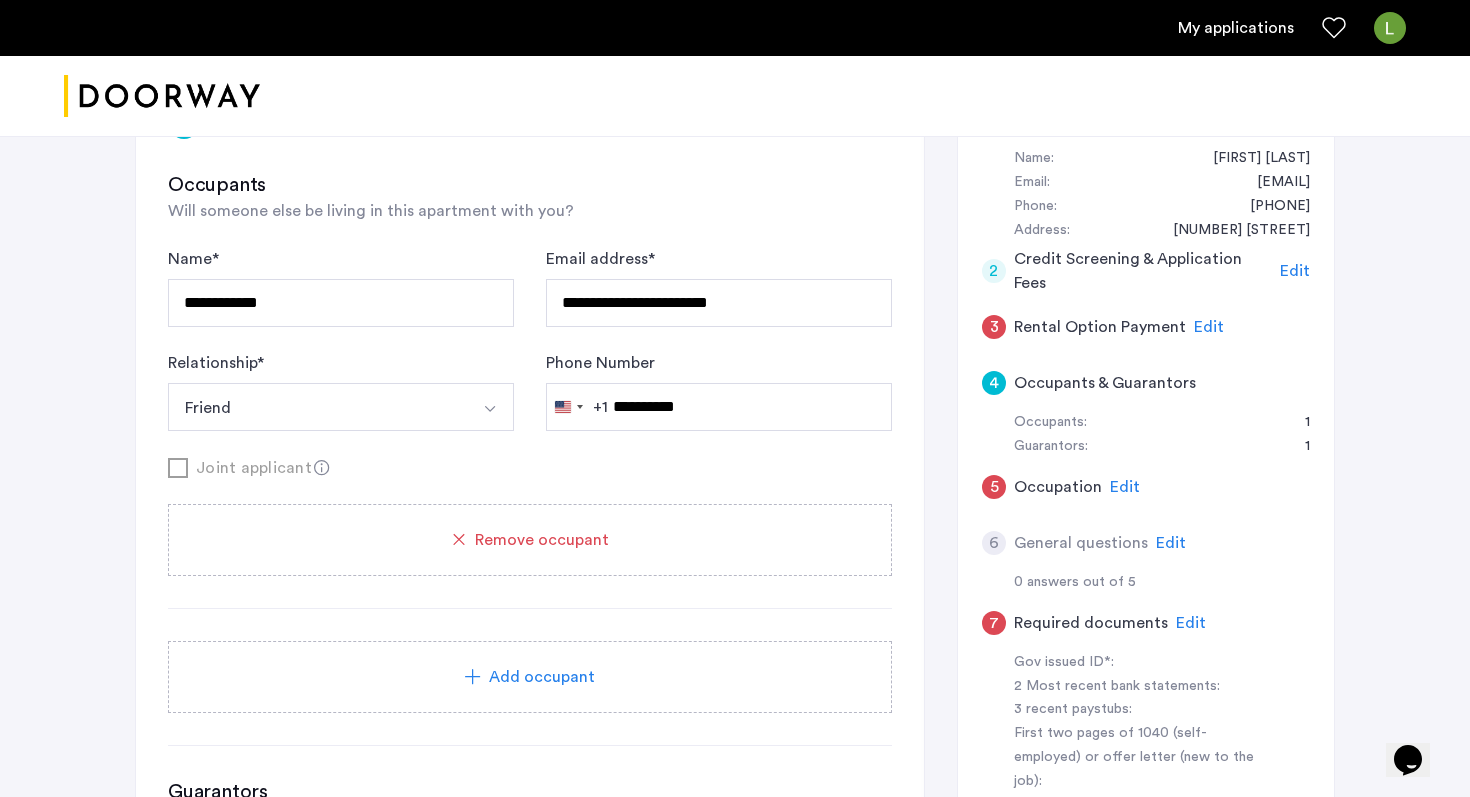 click on "Add occupant" 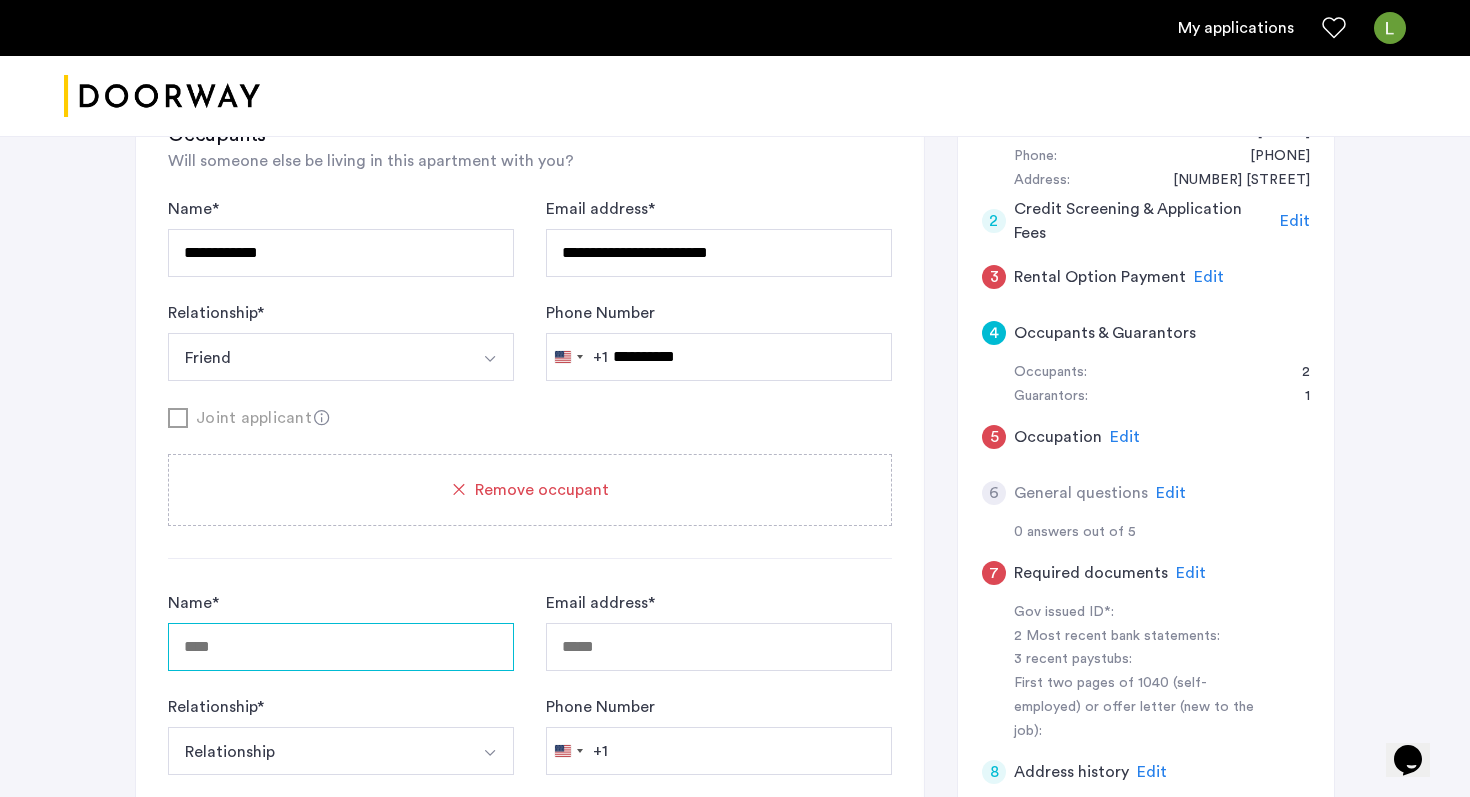click on "Name  *" at bounding box center [341, 647] 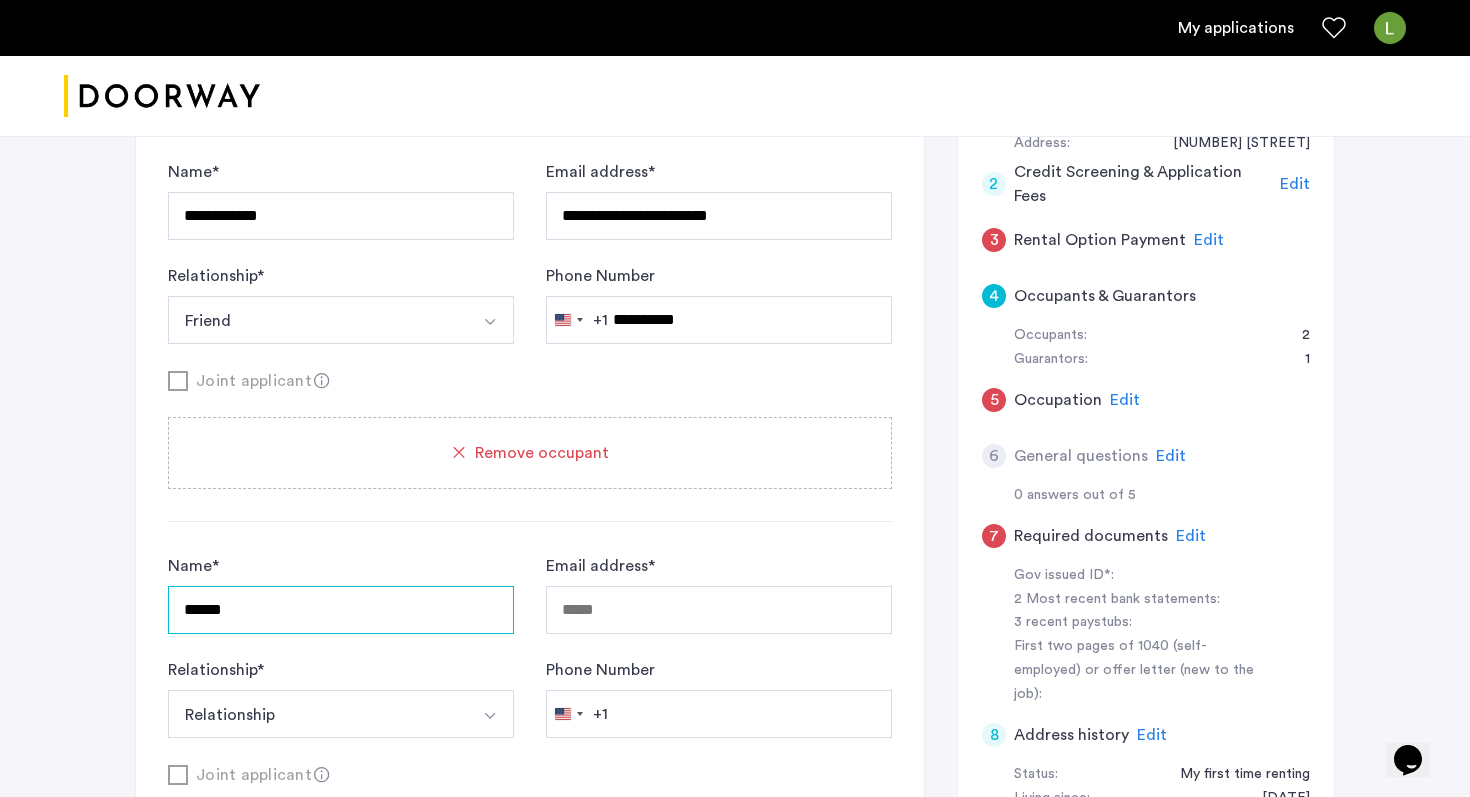 scroll, scrollTop: 463, scrollLeft: 0, axis: vertical 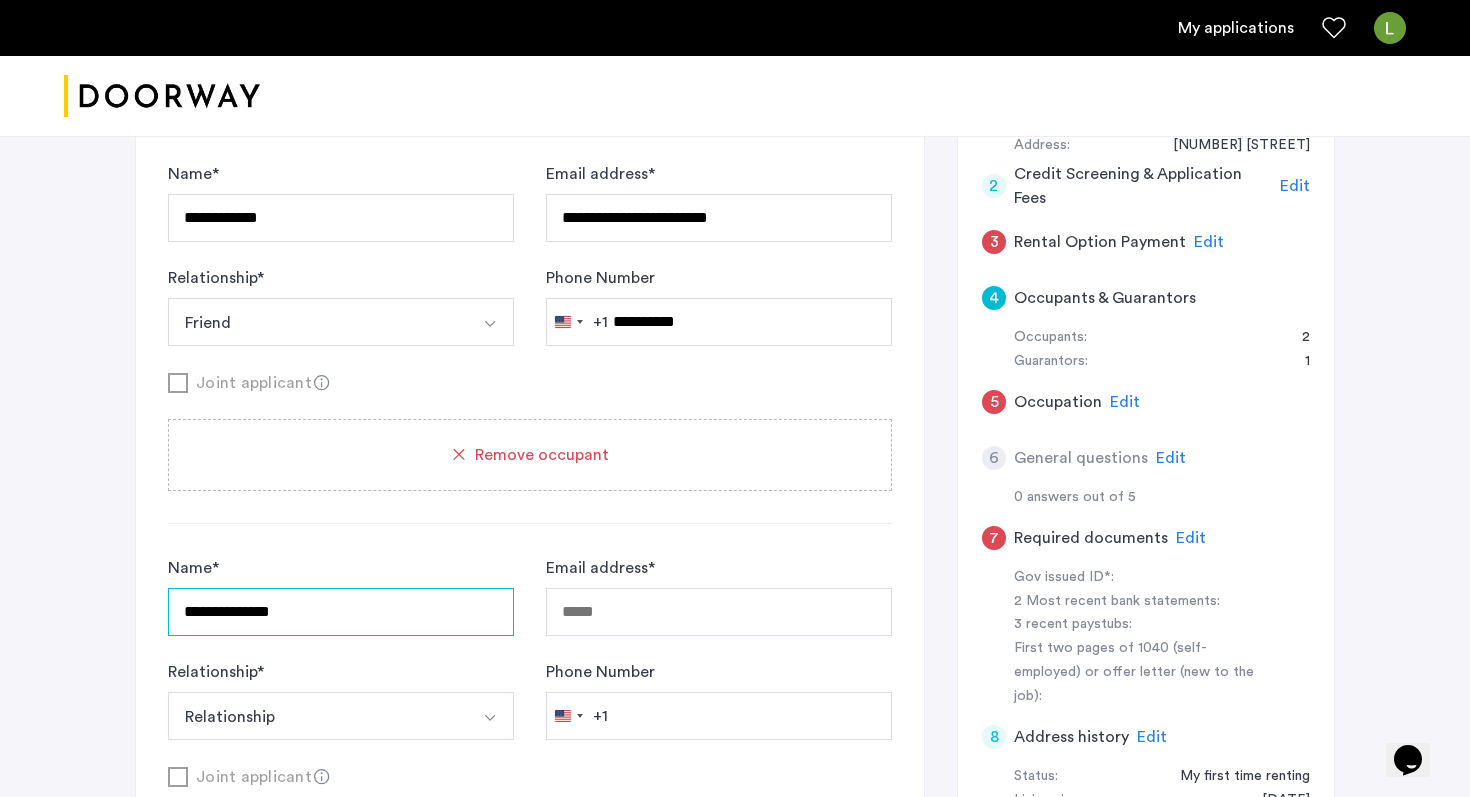 type on "**********" 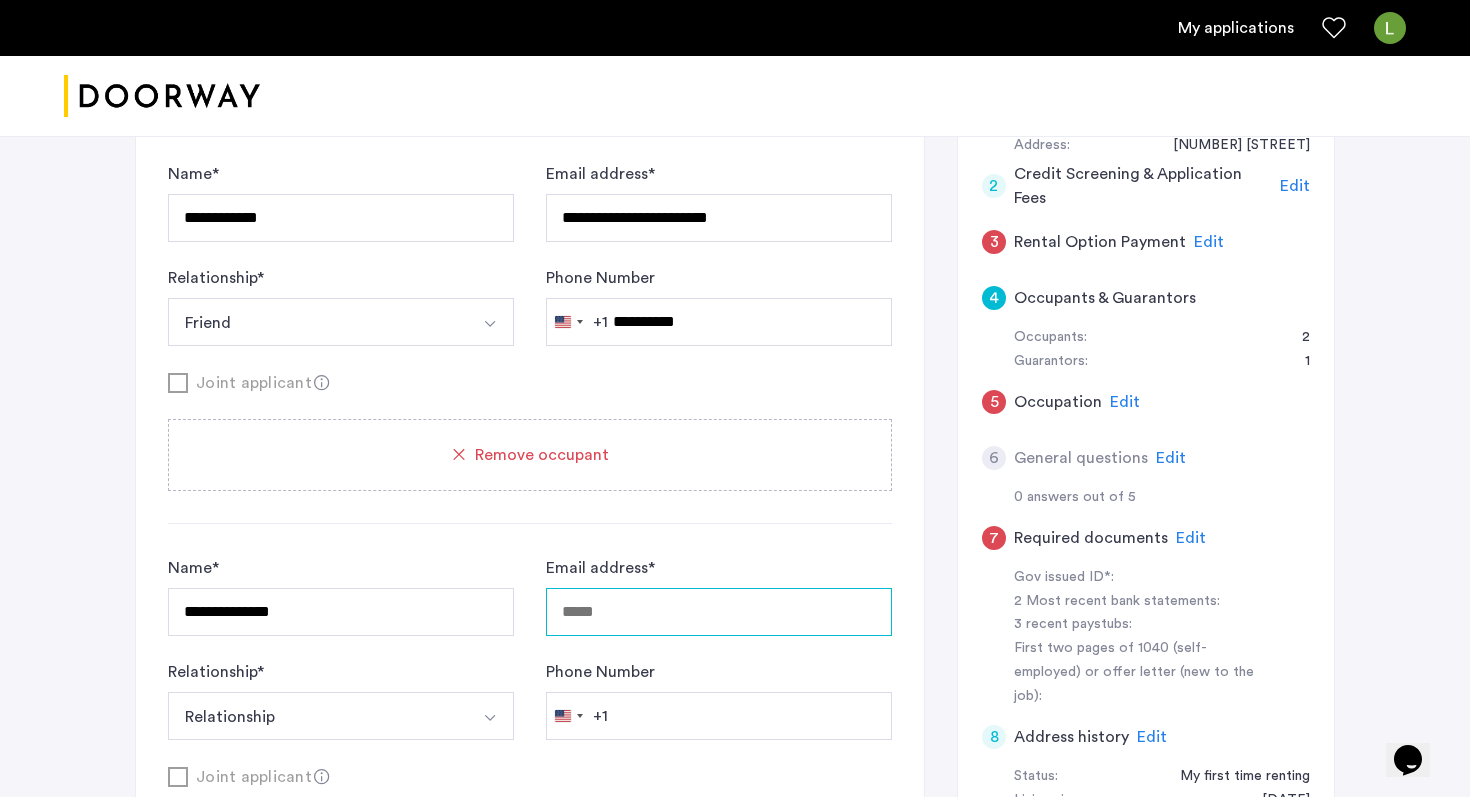 click on "Email address  *" at bounding box center [719, 612] 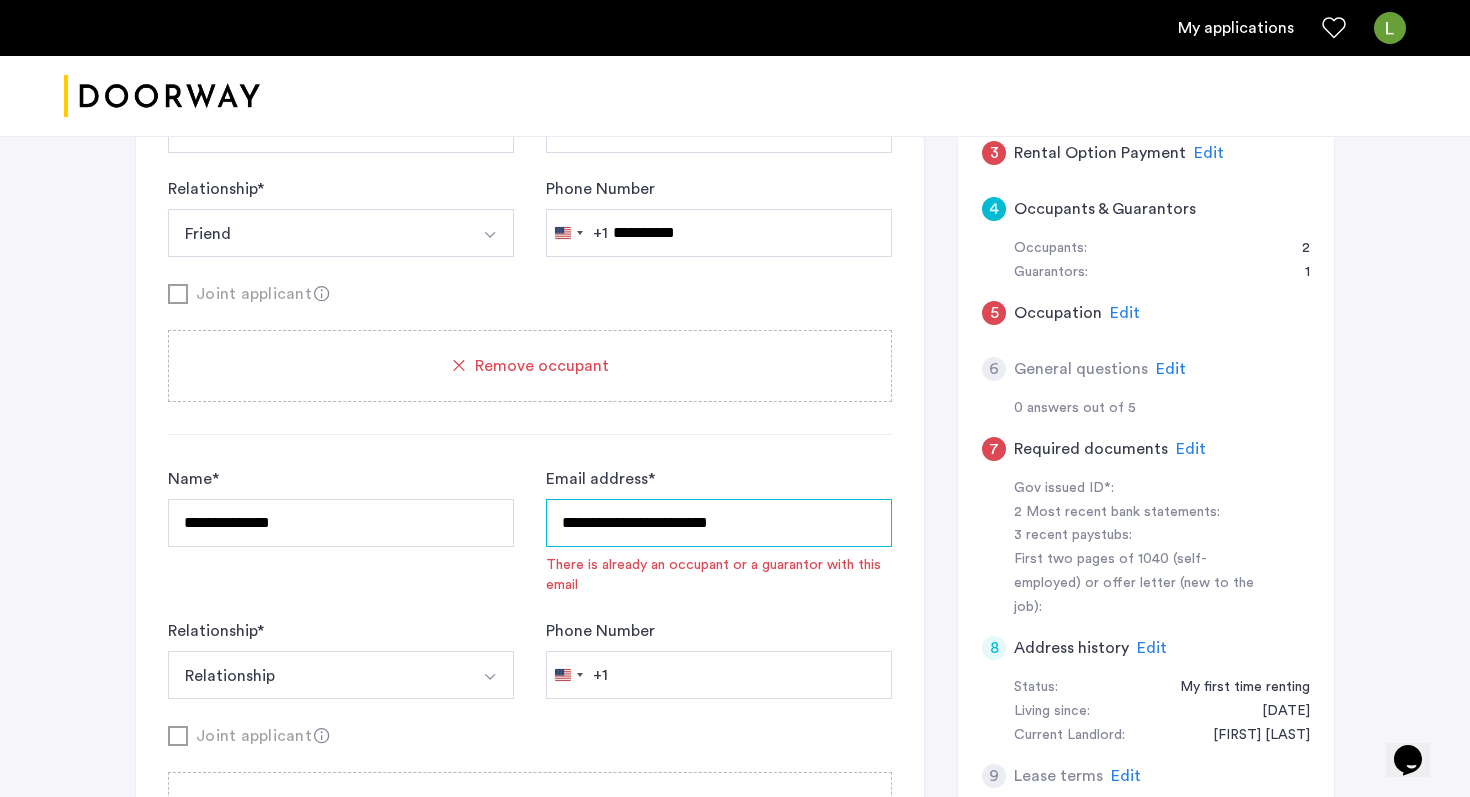scroll, scrollTop: 553, scrollLeft: 0, axis: vertical 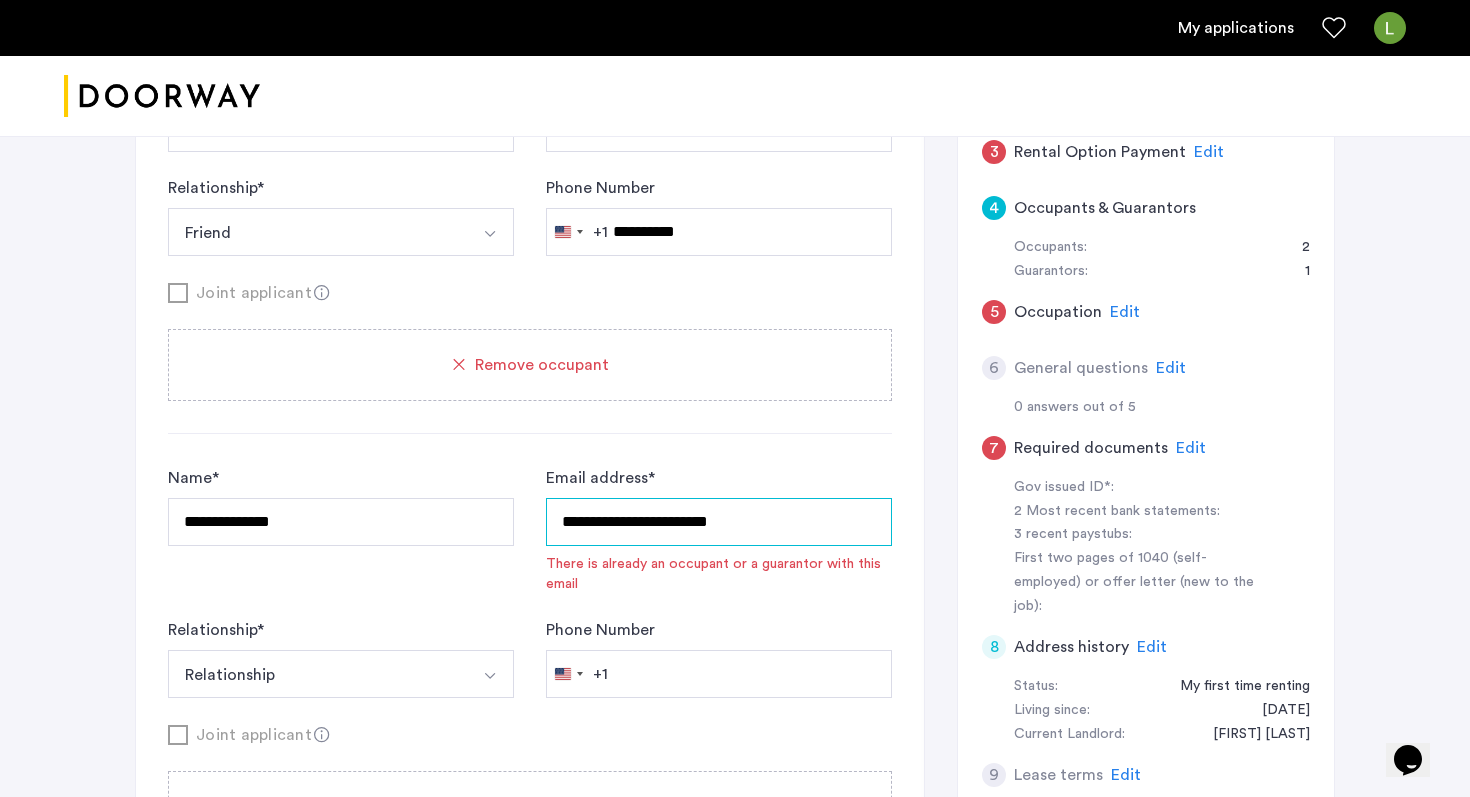 type on "**********" 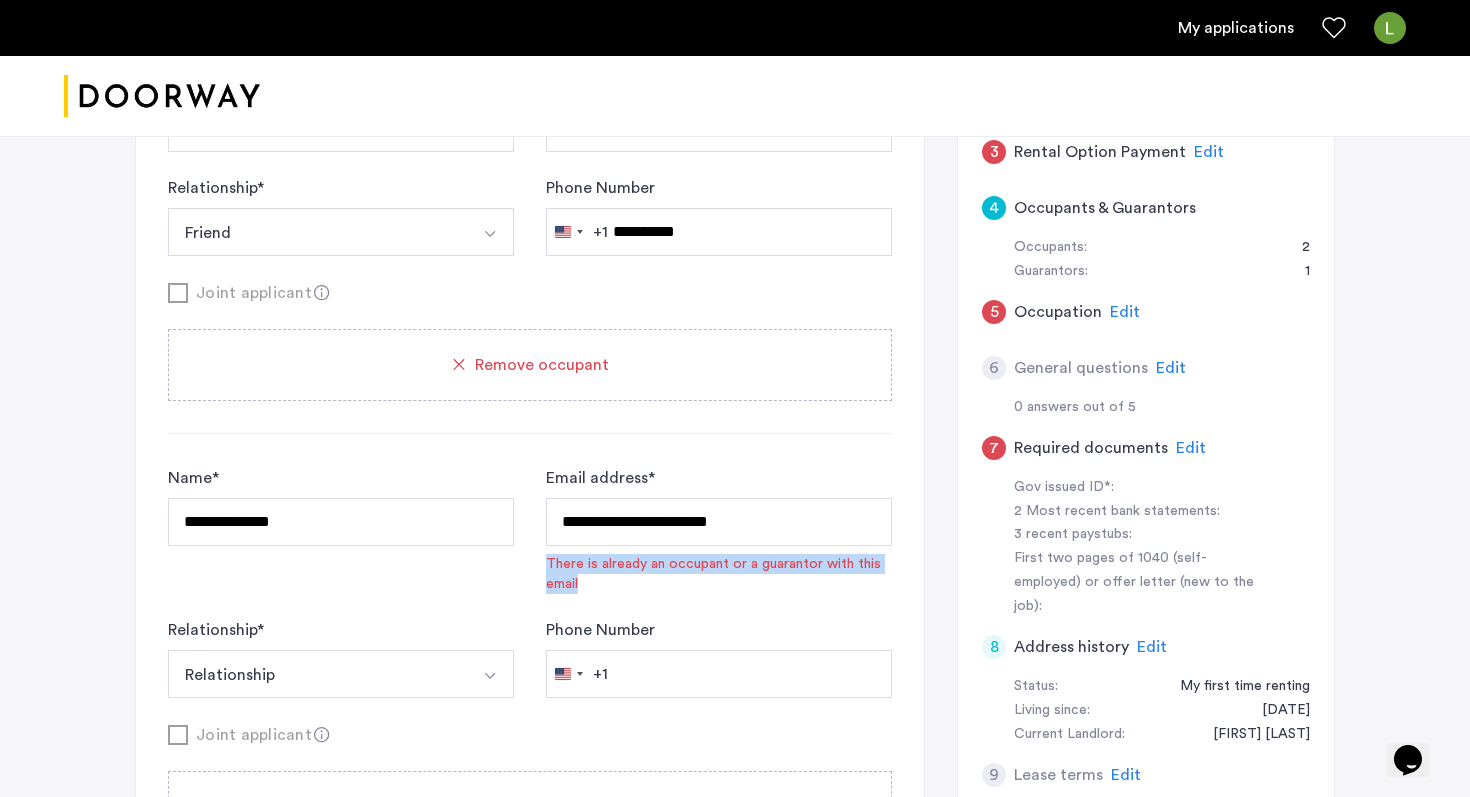drag, startPoint x: 546, startPoint y: 560, endPoint x: 680, endPoint y: 578, distance: 135.20355 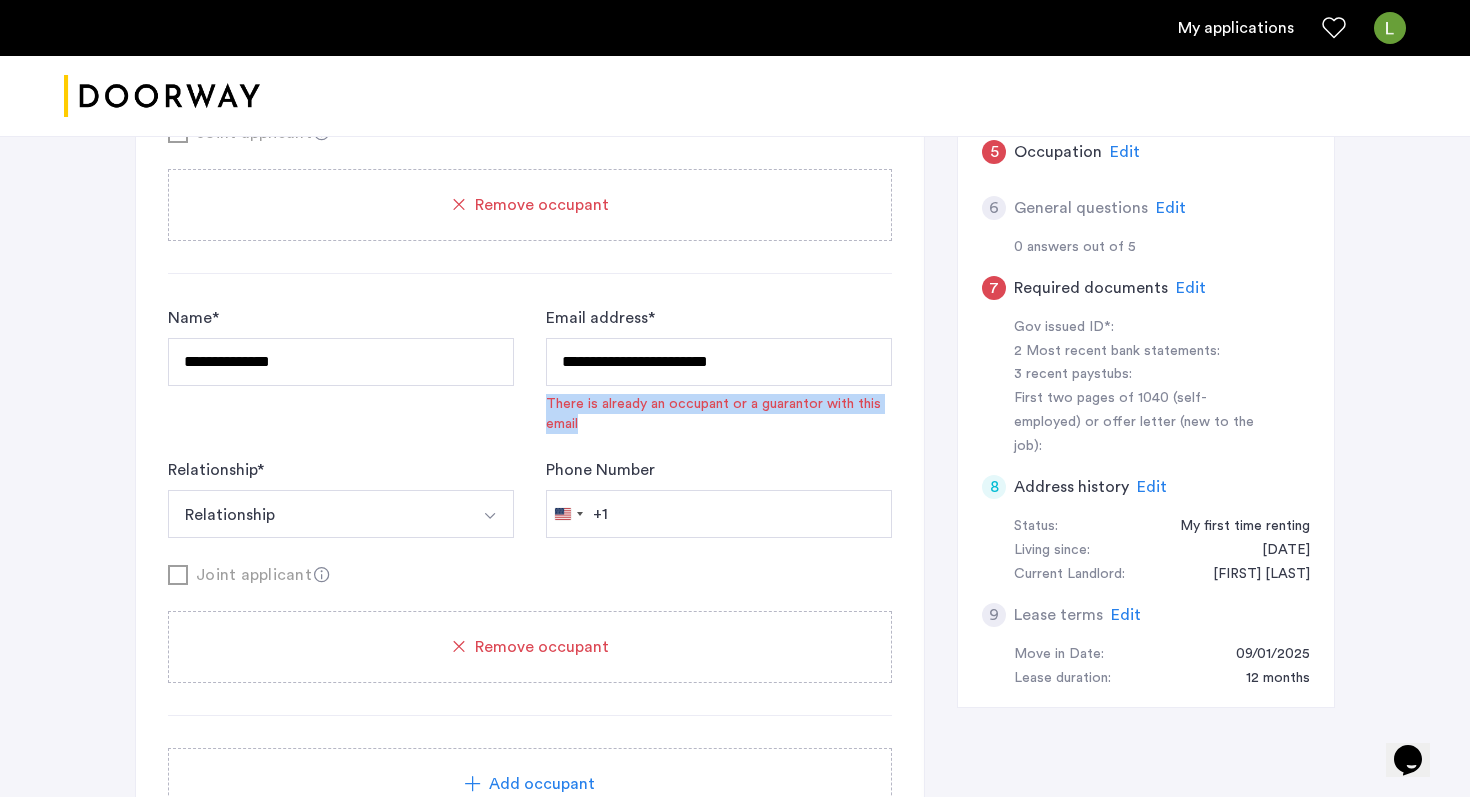 scroll, scrollTop: 714, scrollLeft: 0, axis: vertical 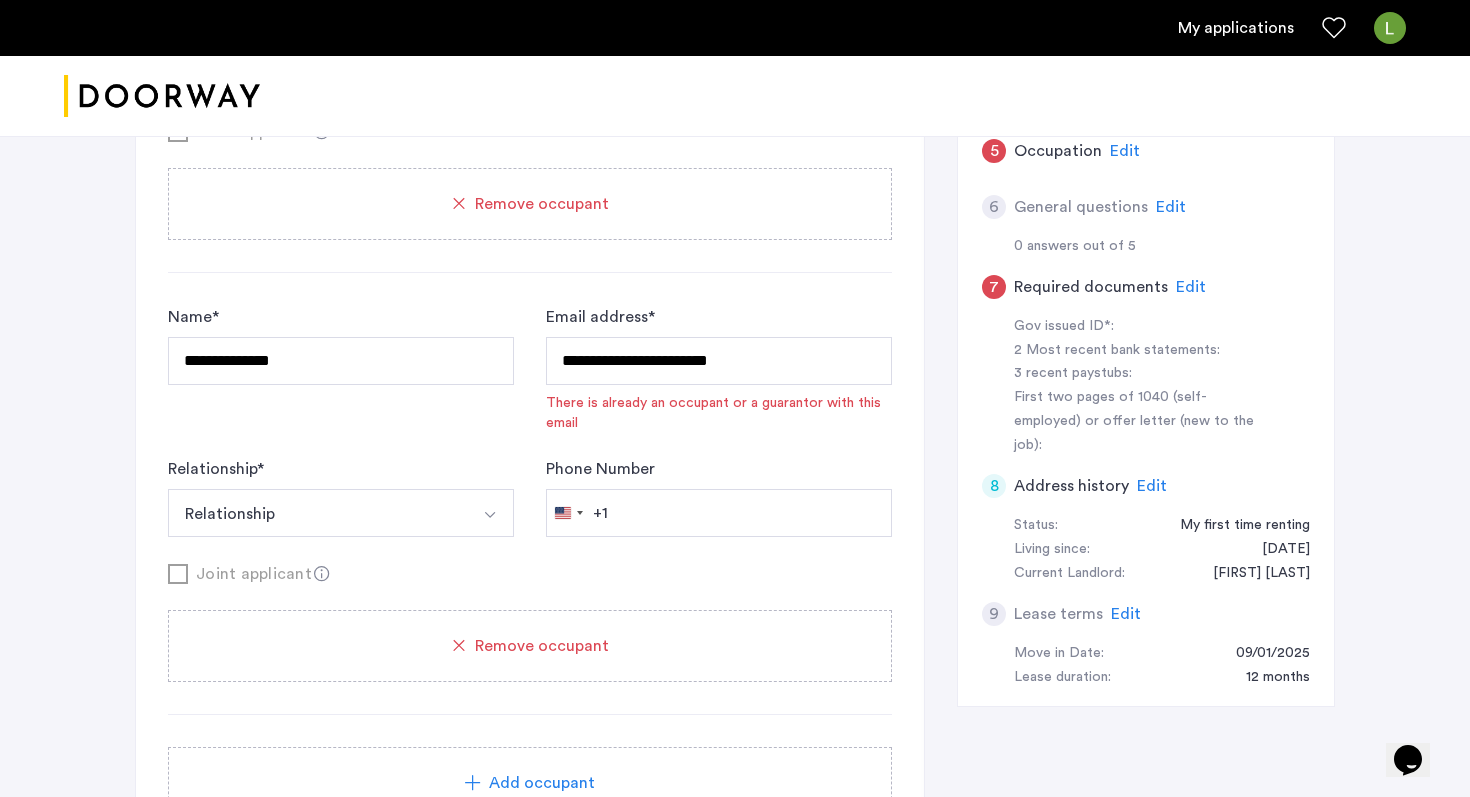 click on "Remove occupant" 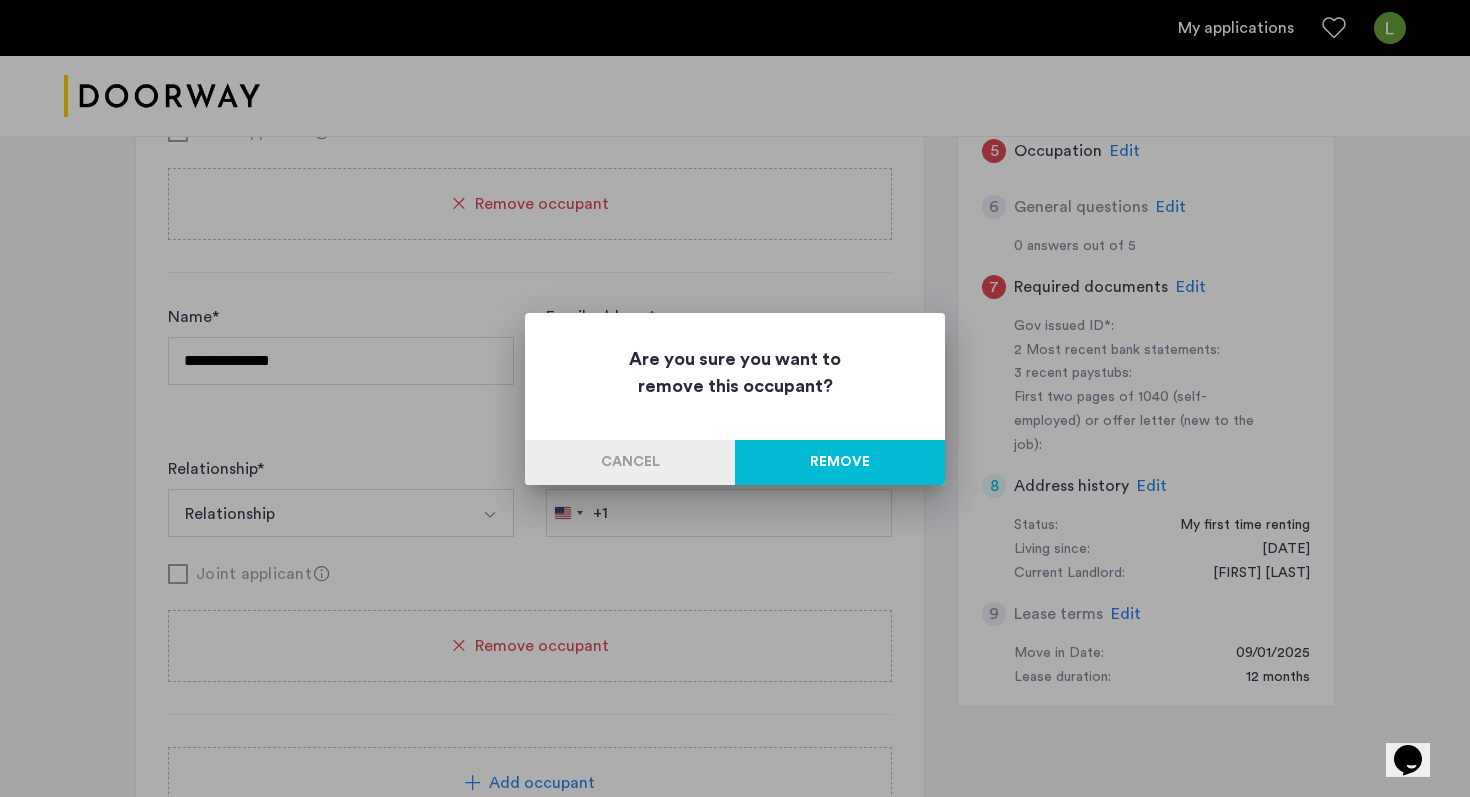 scroll, scrollTop: 0, scrollLeft: 0, axis: both 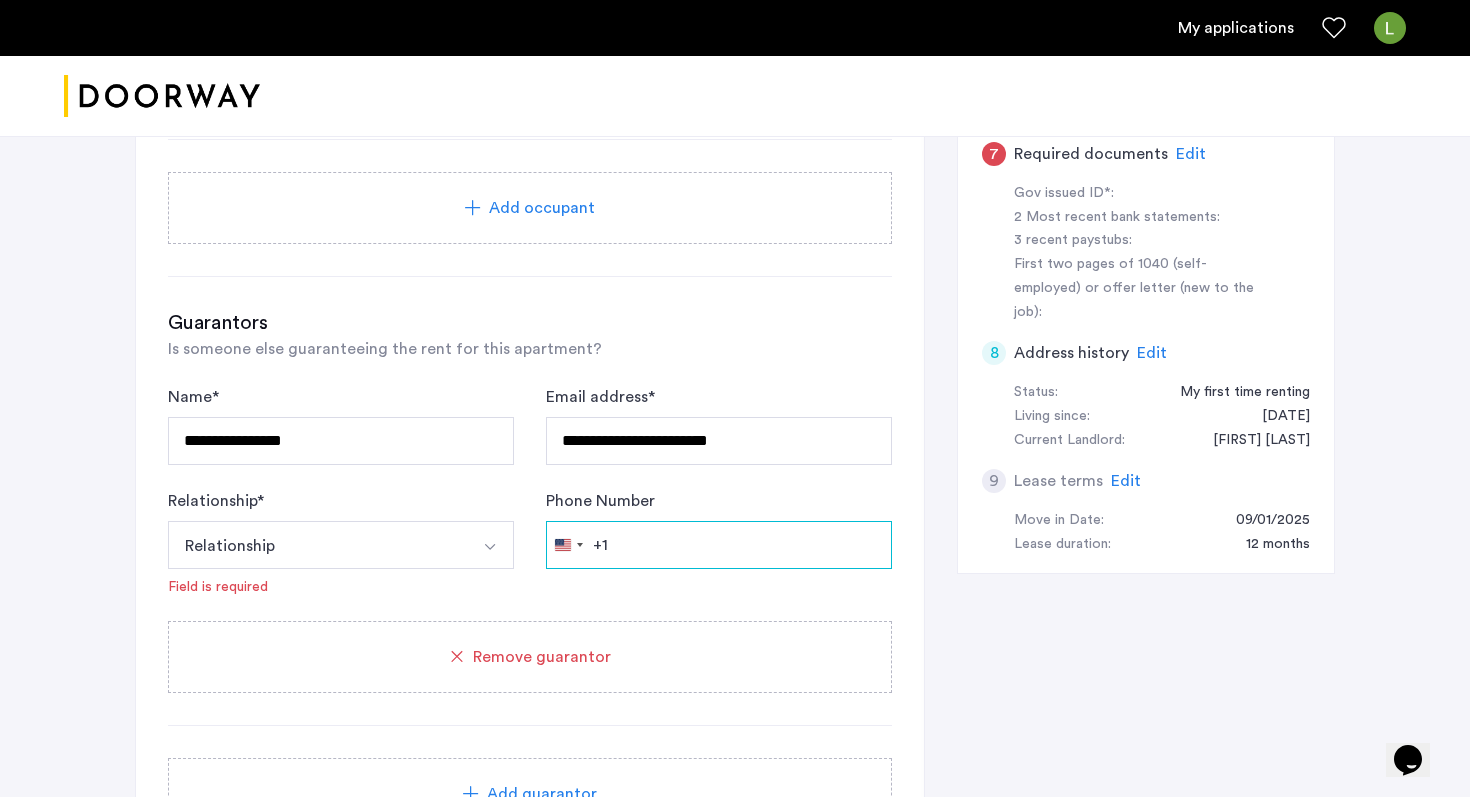 click on "Phone Number" at bounding box center [719, 545] 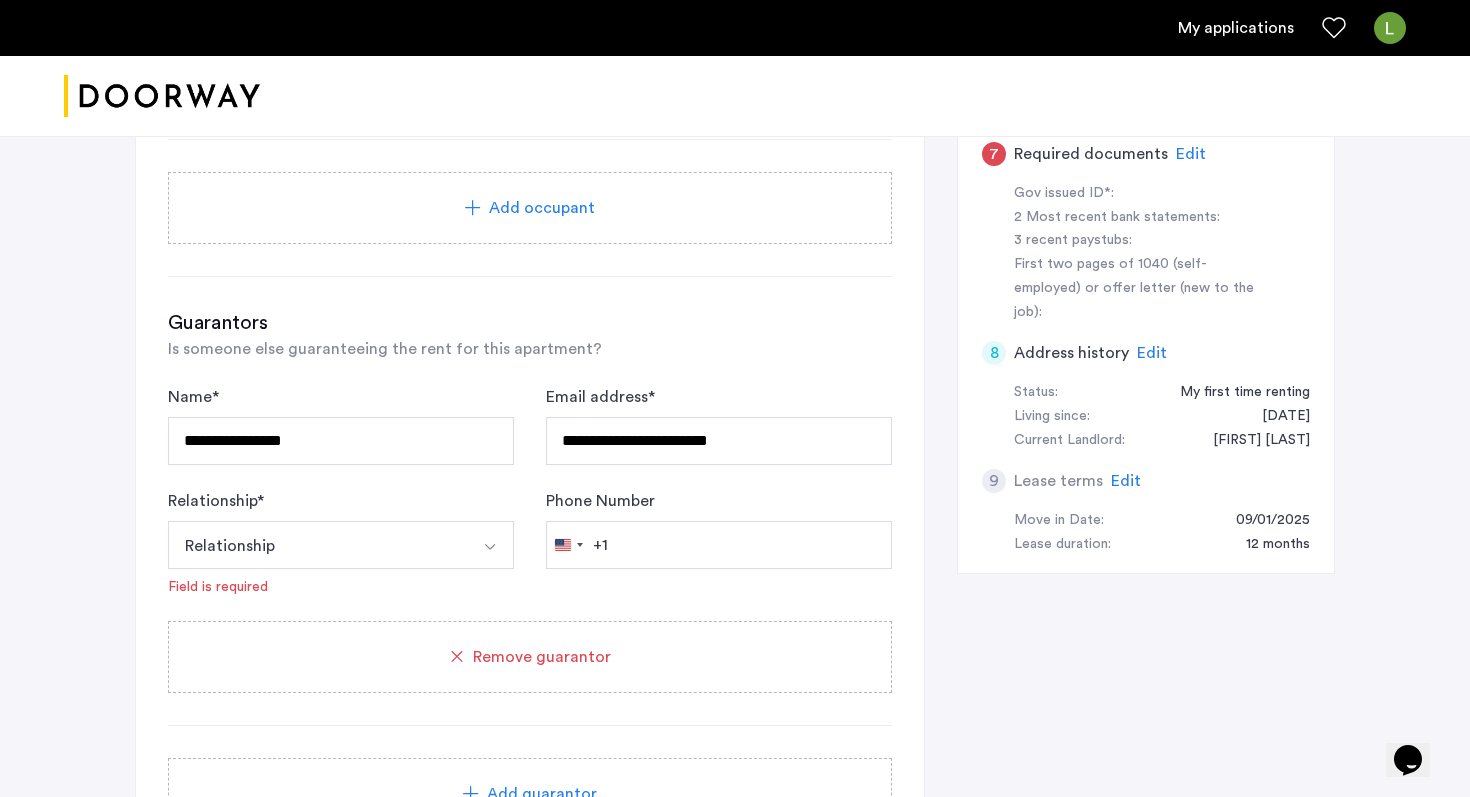click on "Relationship" at bounding box center (317, 545) 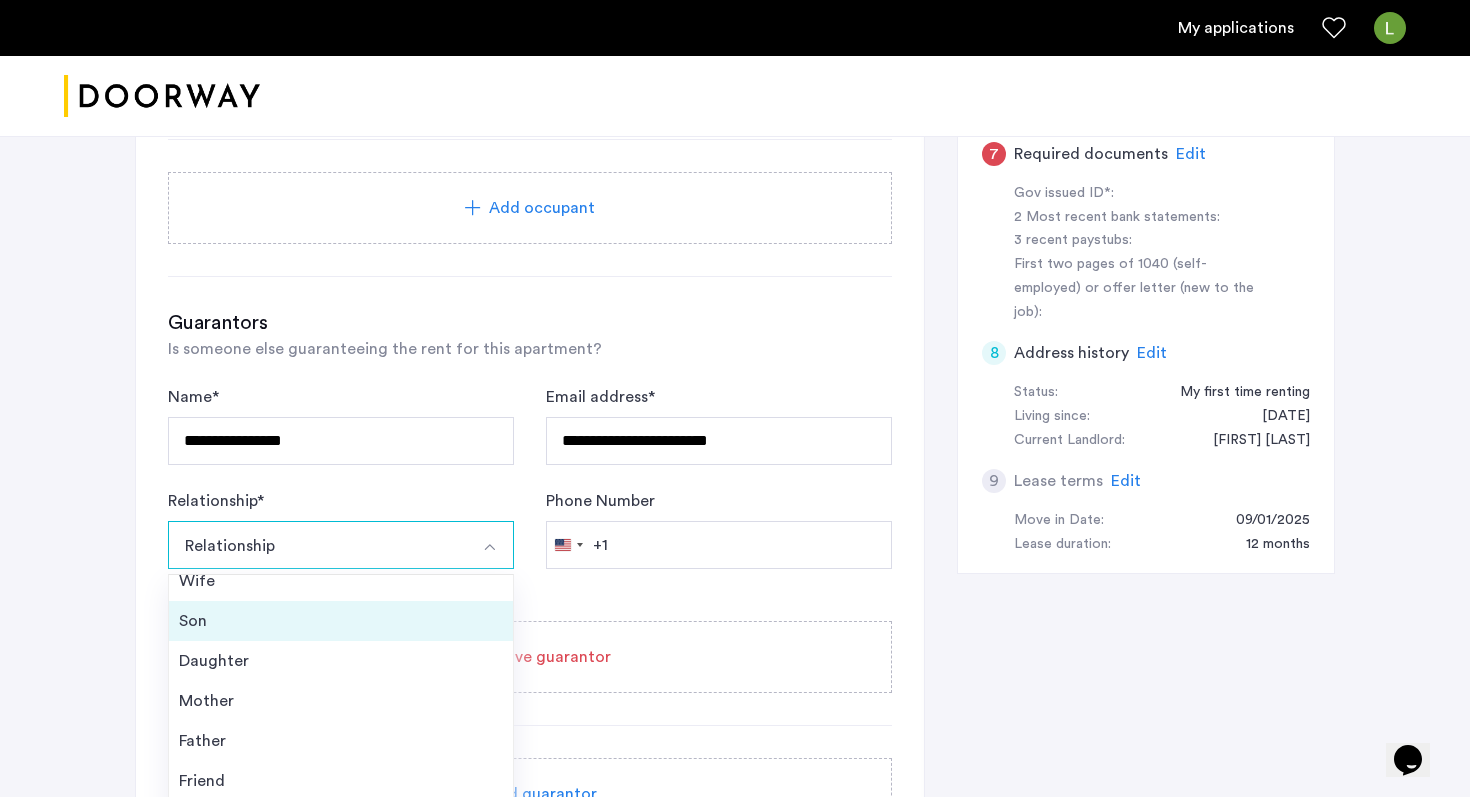 scroll, scrollTop: 72, scrollLeft: 0, axis: vertical 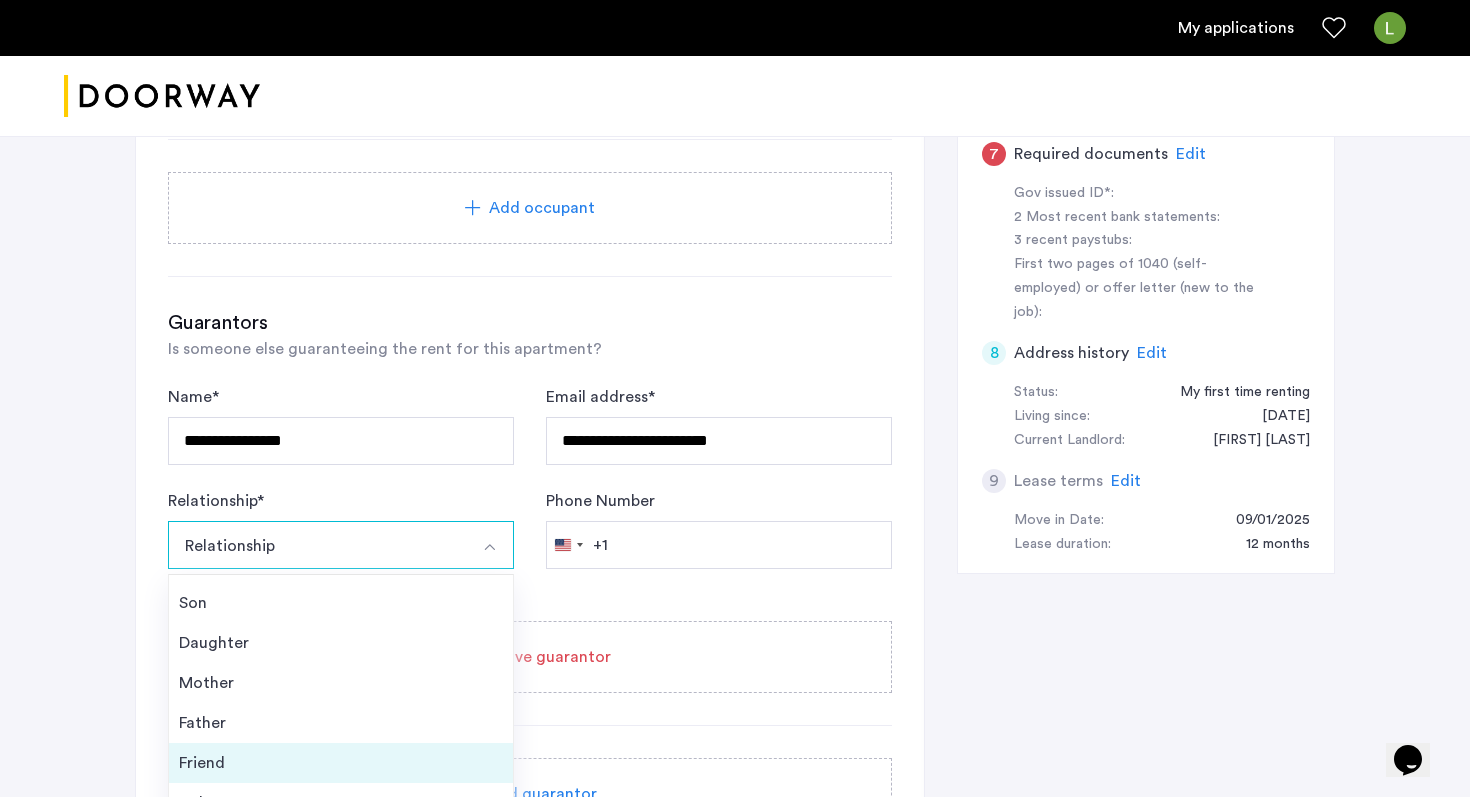 click on "Friend" at bounding box center [341, 763] 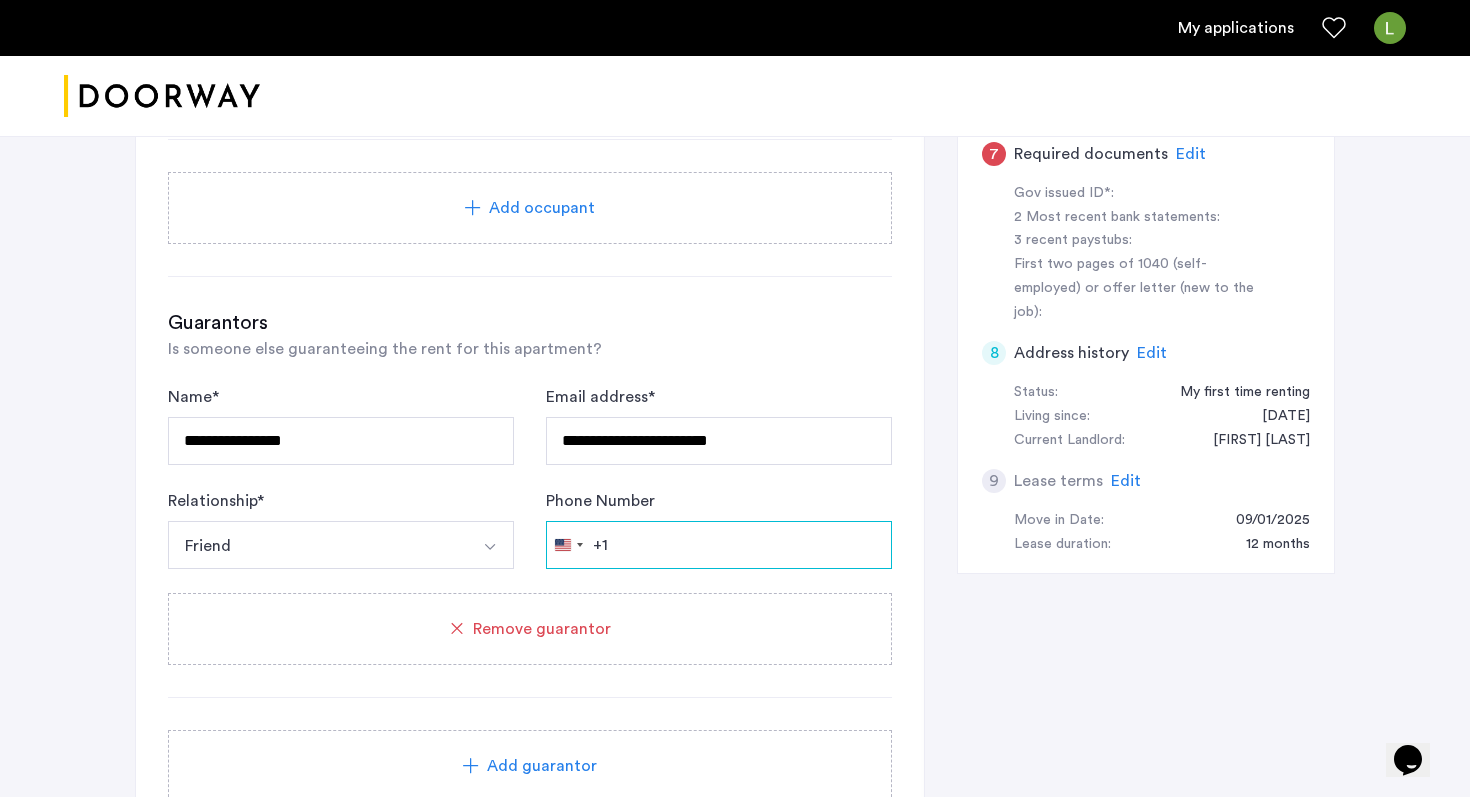 click on "Phone Number" at bounding box center [719, 545] 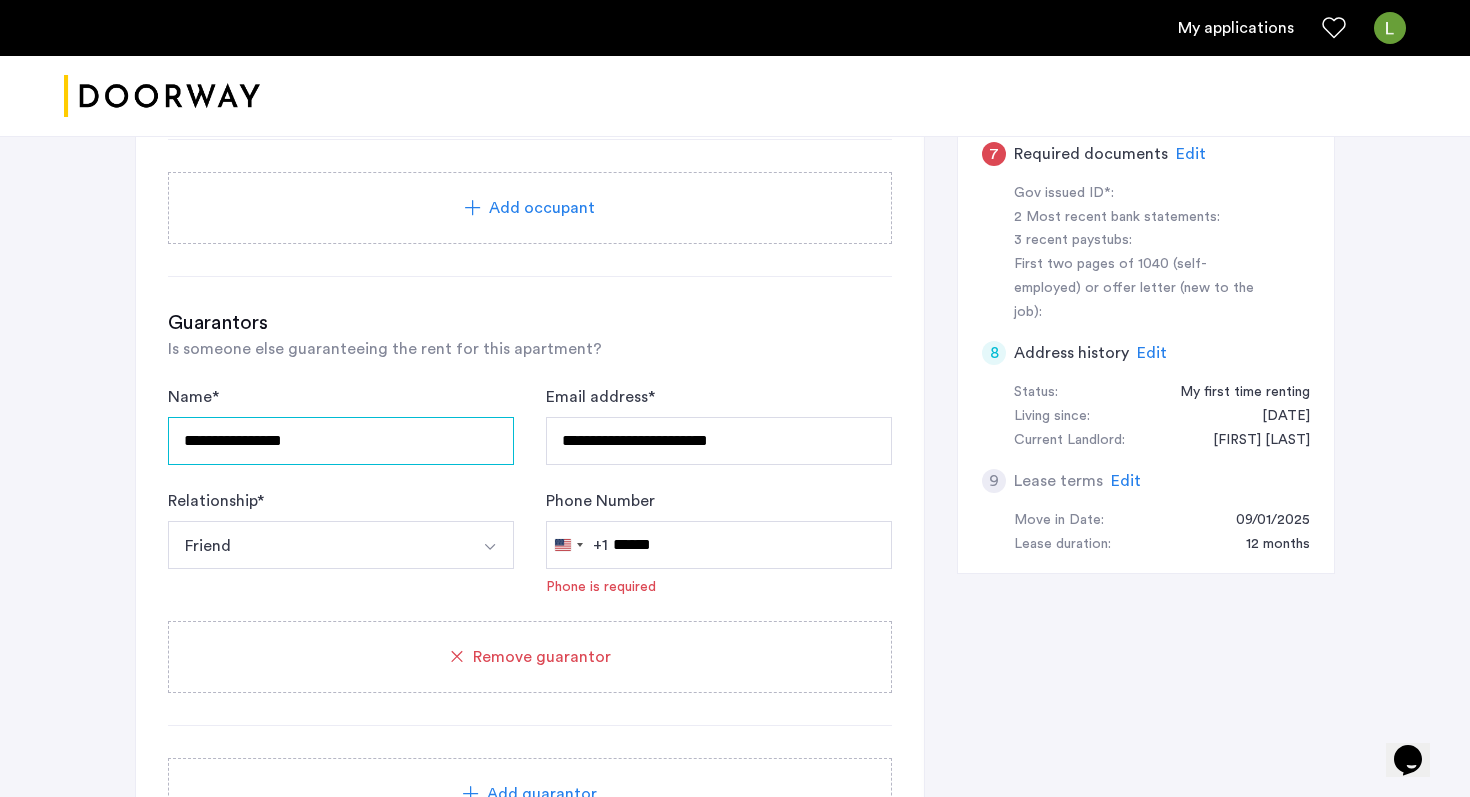 click on "**********" at bounding box center [341, 441] 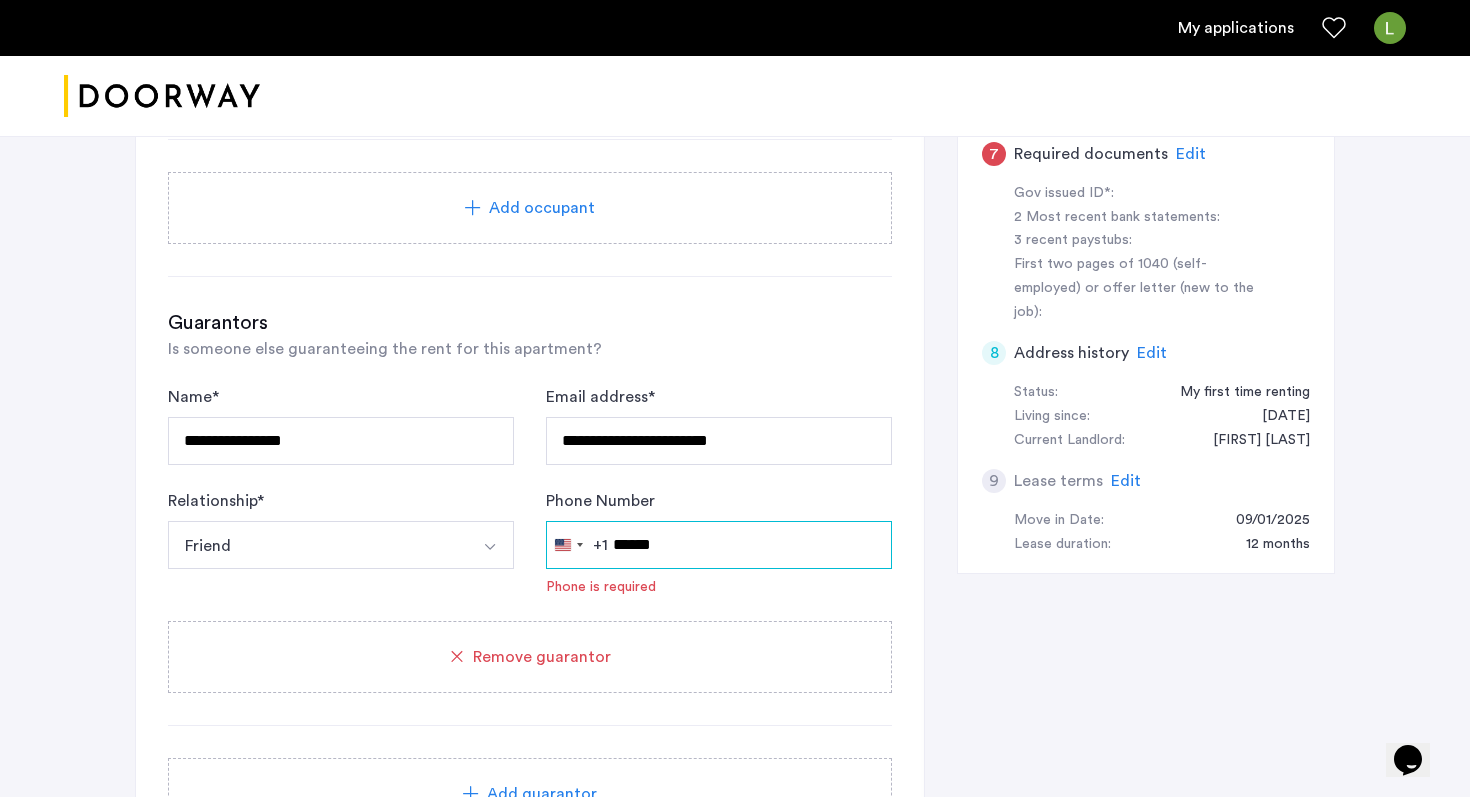 click on "******" at bounding box center (719, 545) 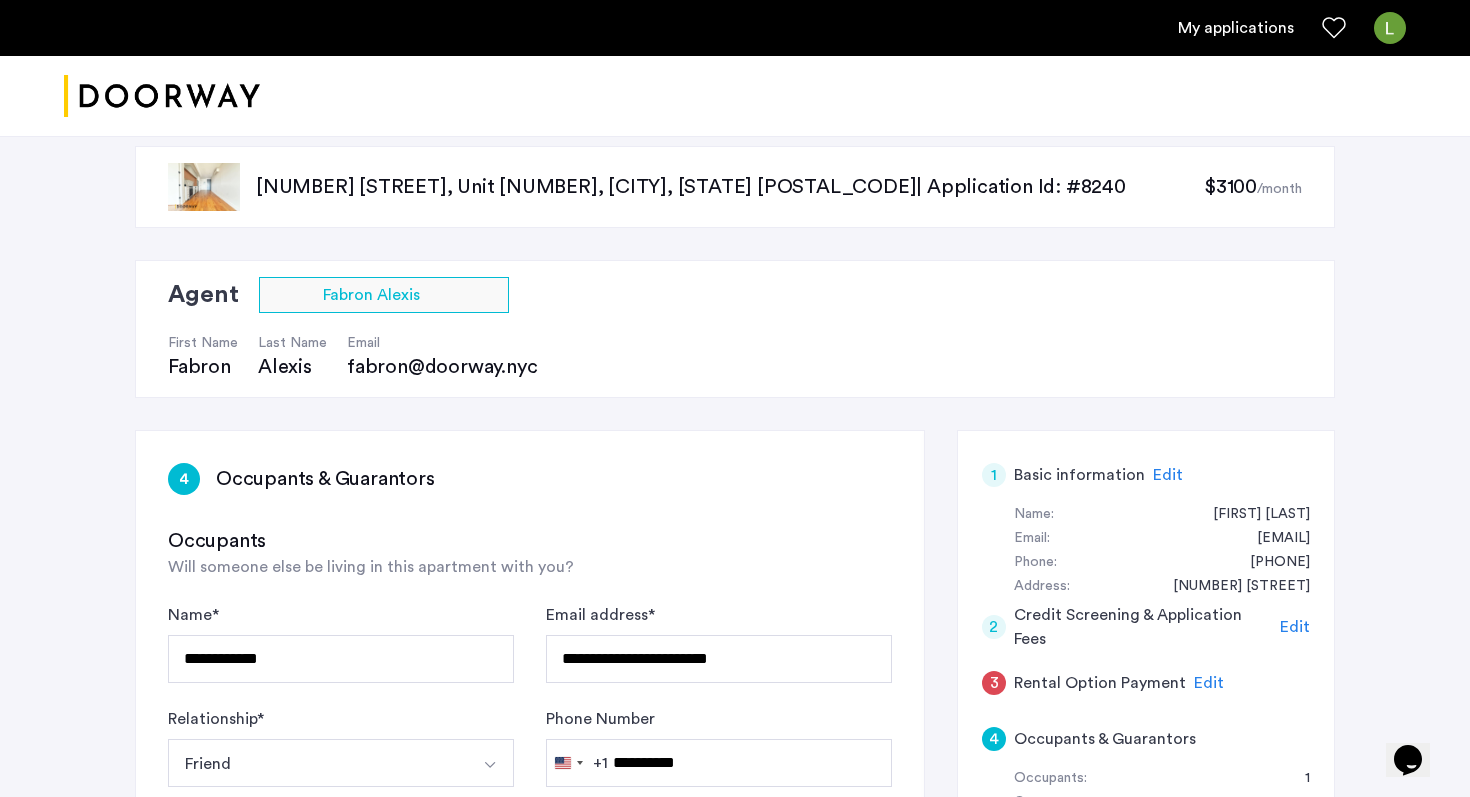 scroll, scrollTop: 0, scrollLeft: 0, axis: both 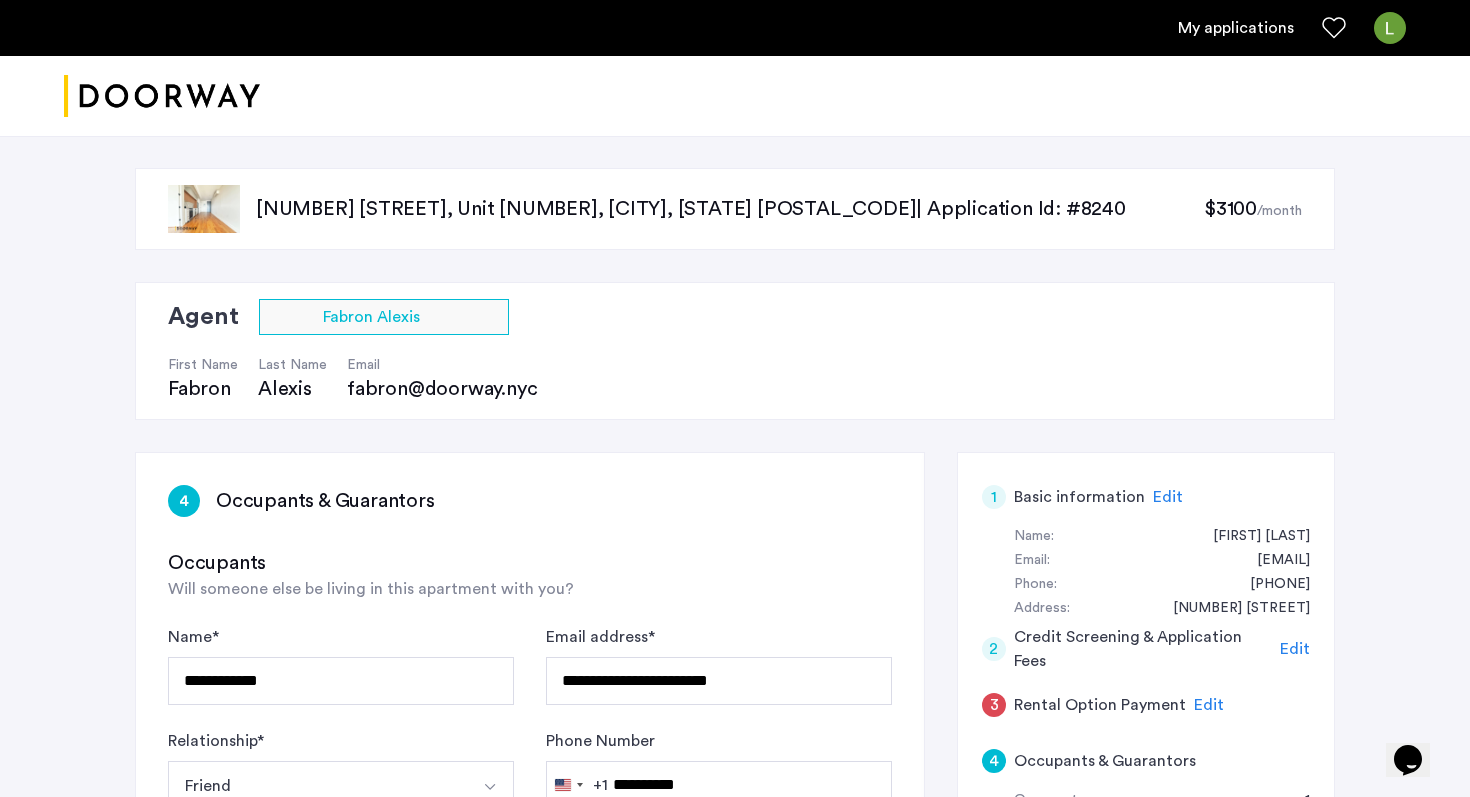 type on "**********" 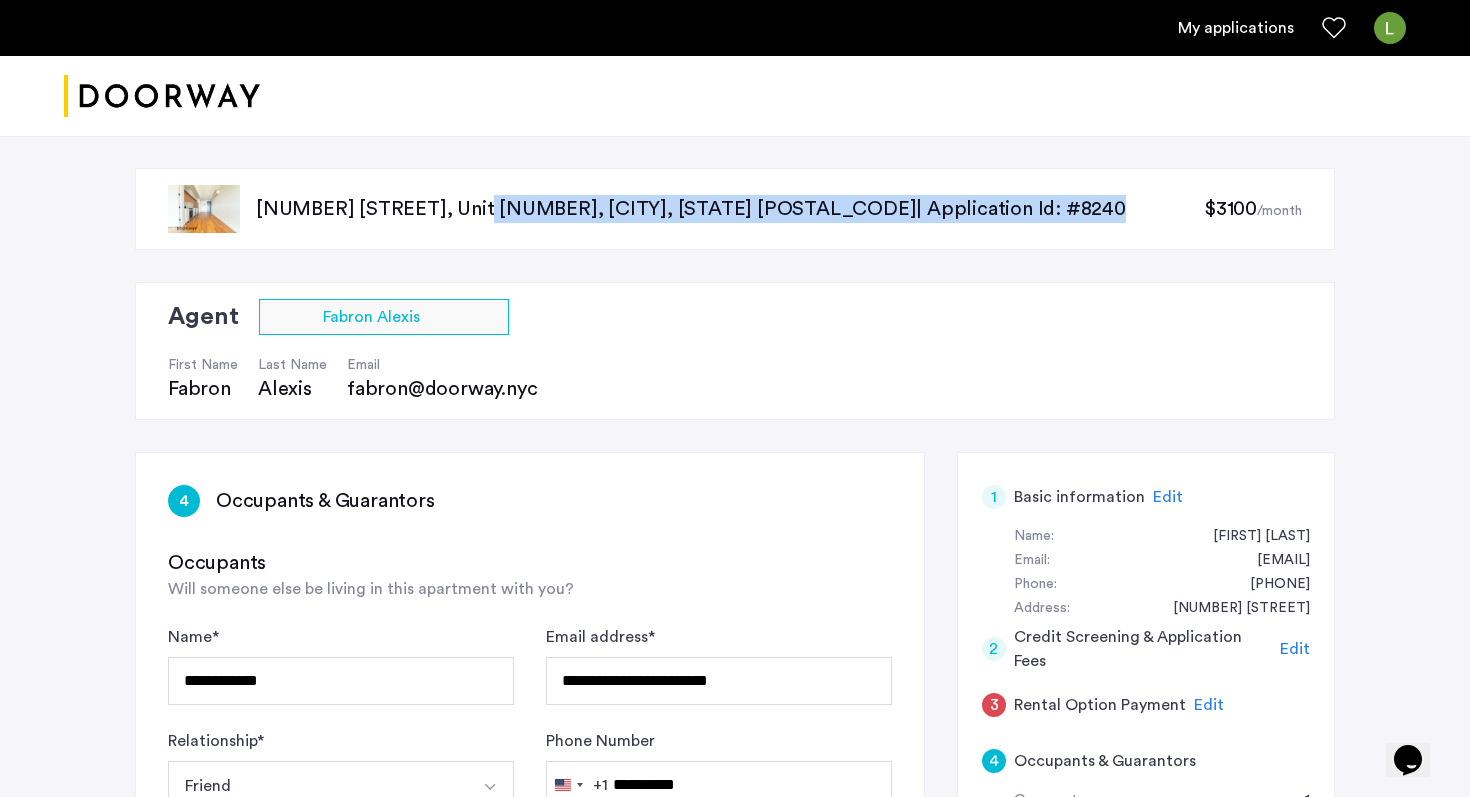 drag, startPoint x: 456, startPoint y: 214, endPoint x: 524, endPoint y: 229, distance: 69.63476 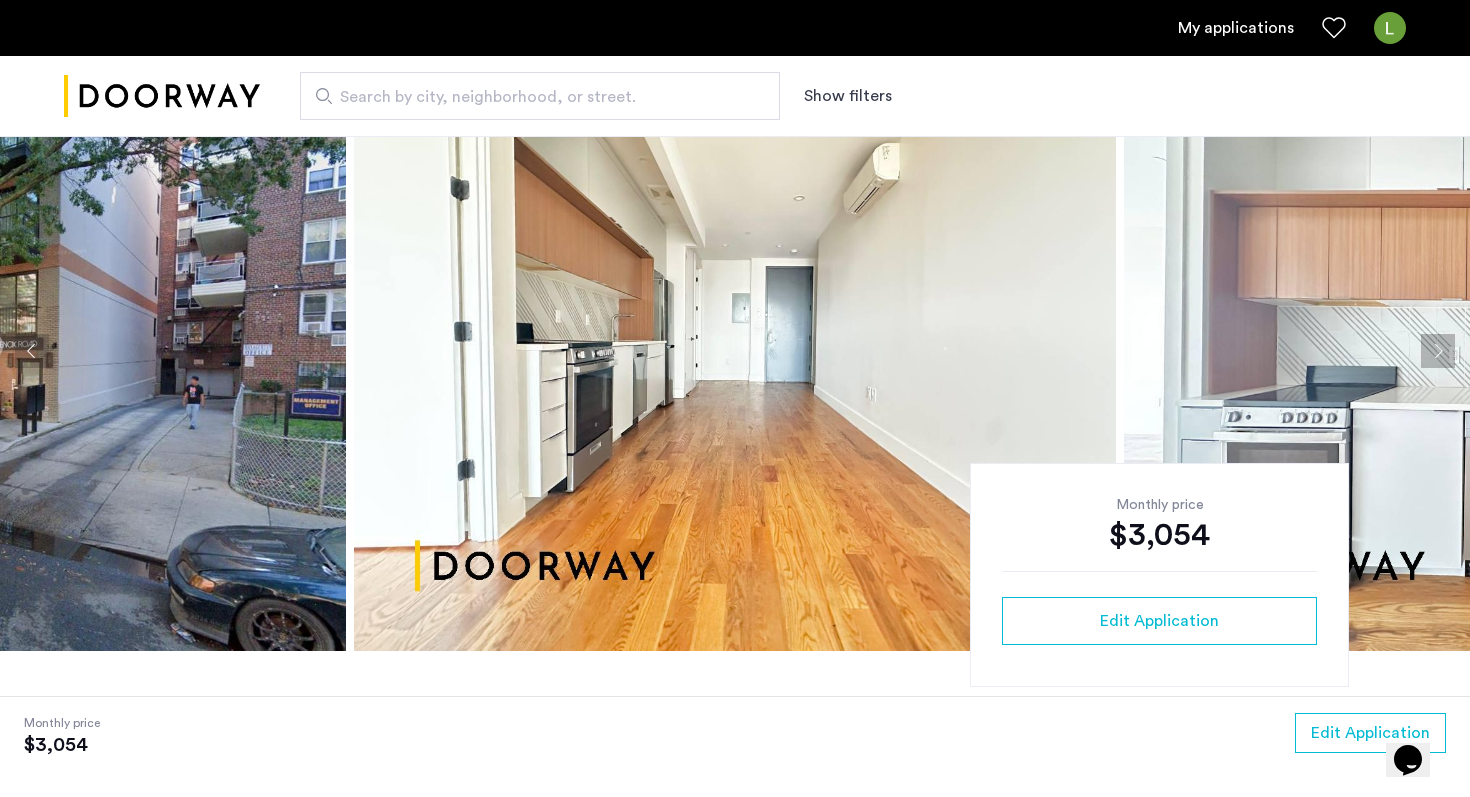 scroll, scrollTop: 14, scrollLeft: 0, axis: vertical 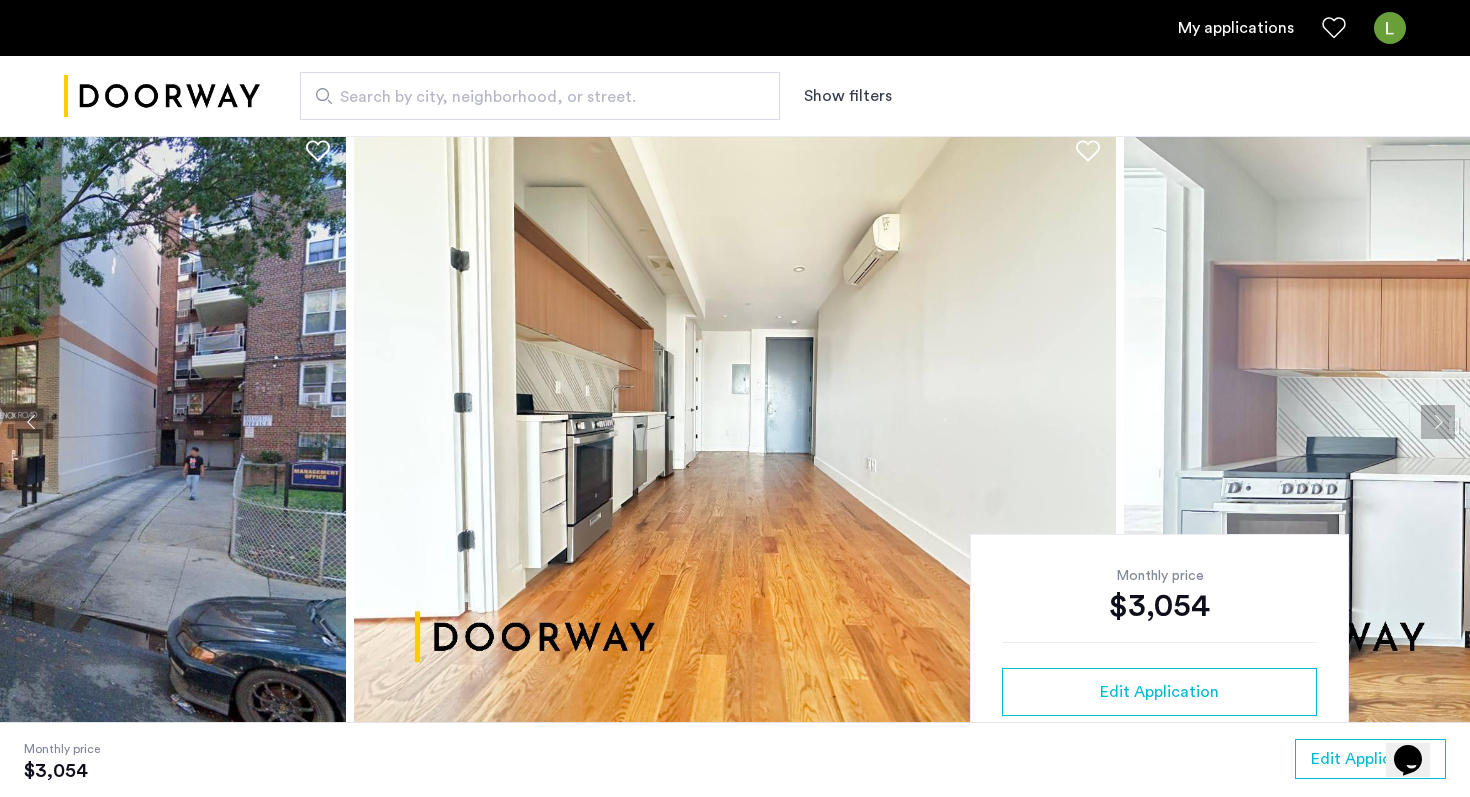 click 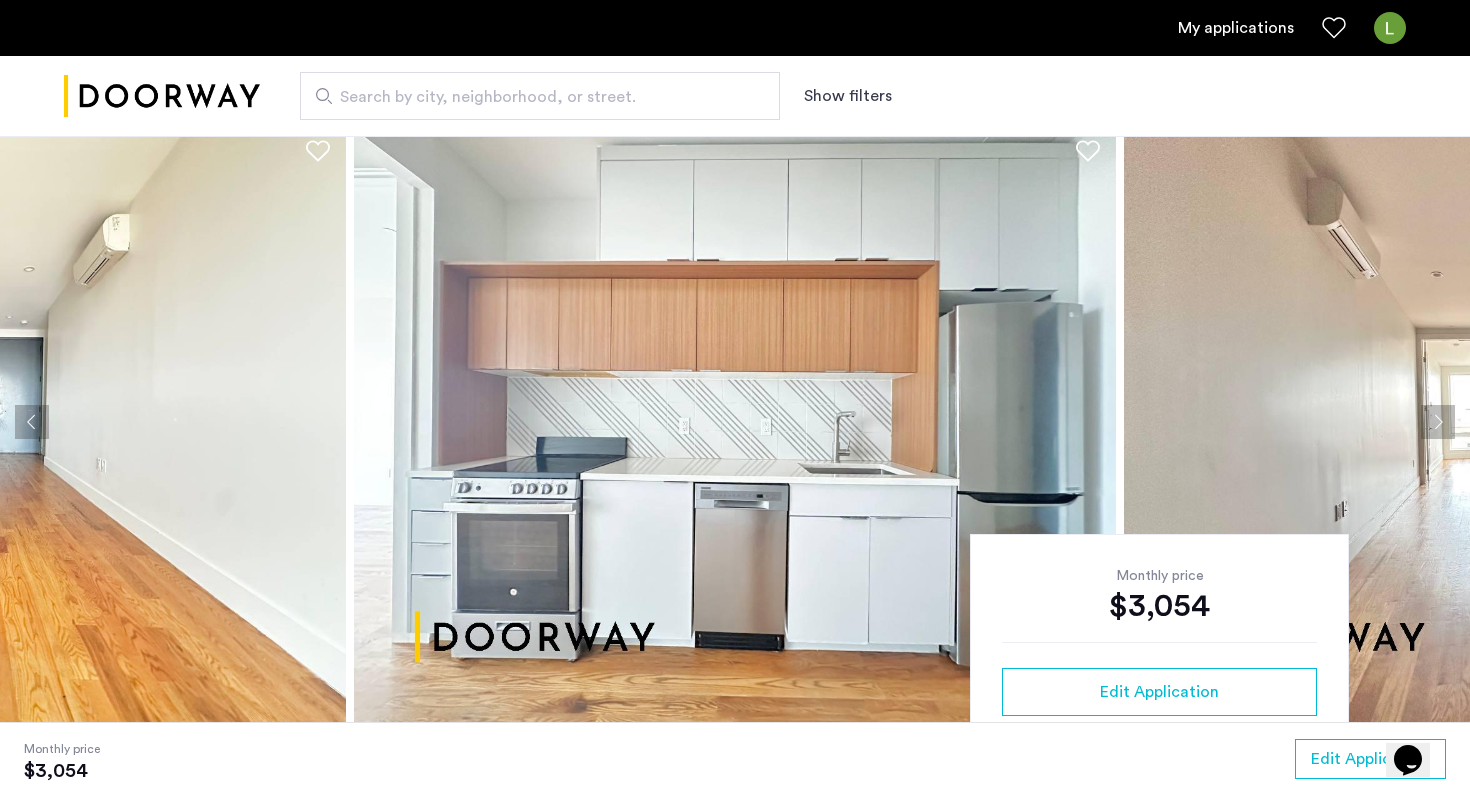 click 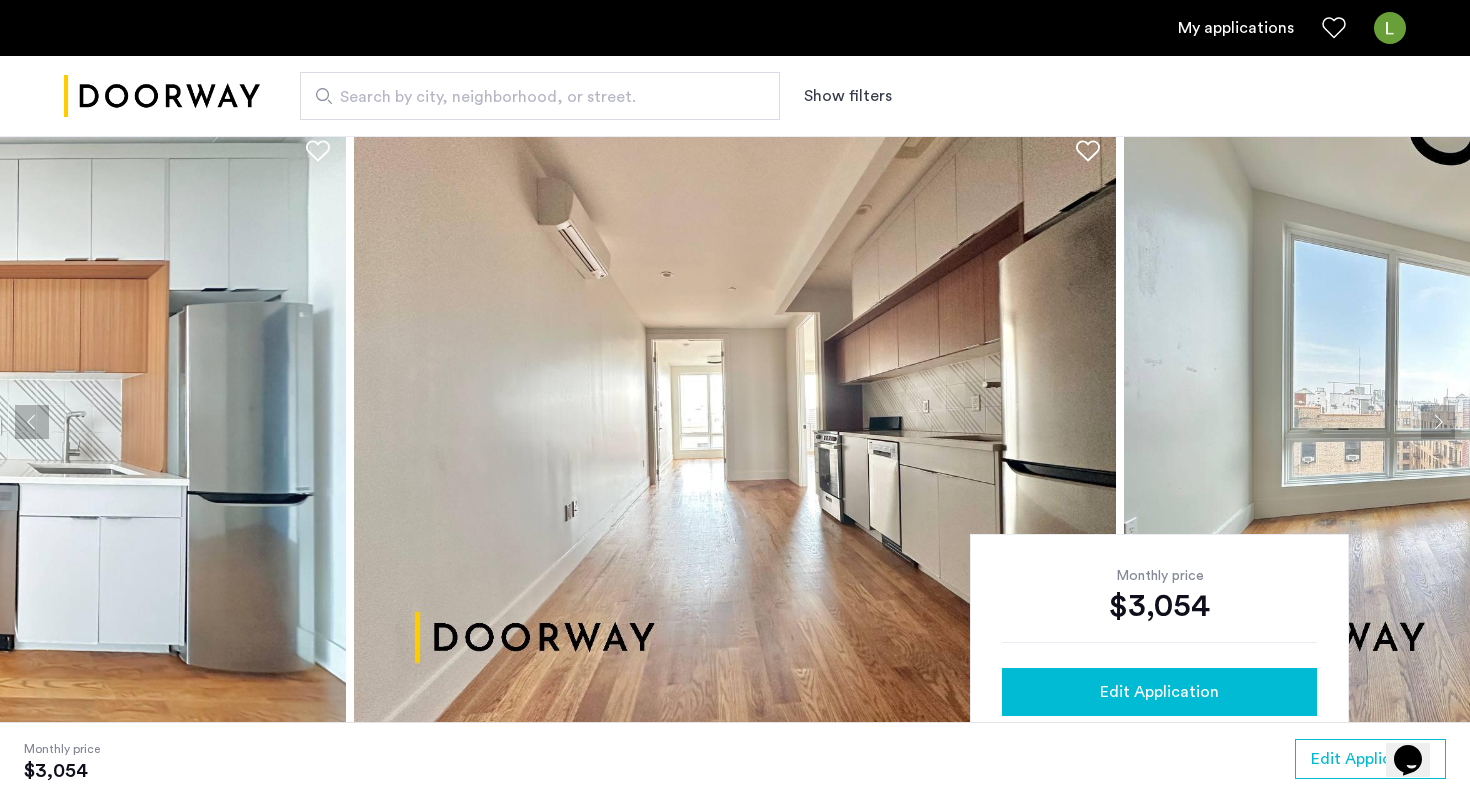 click on "Edit Application" 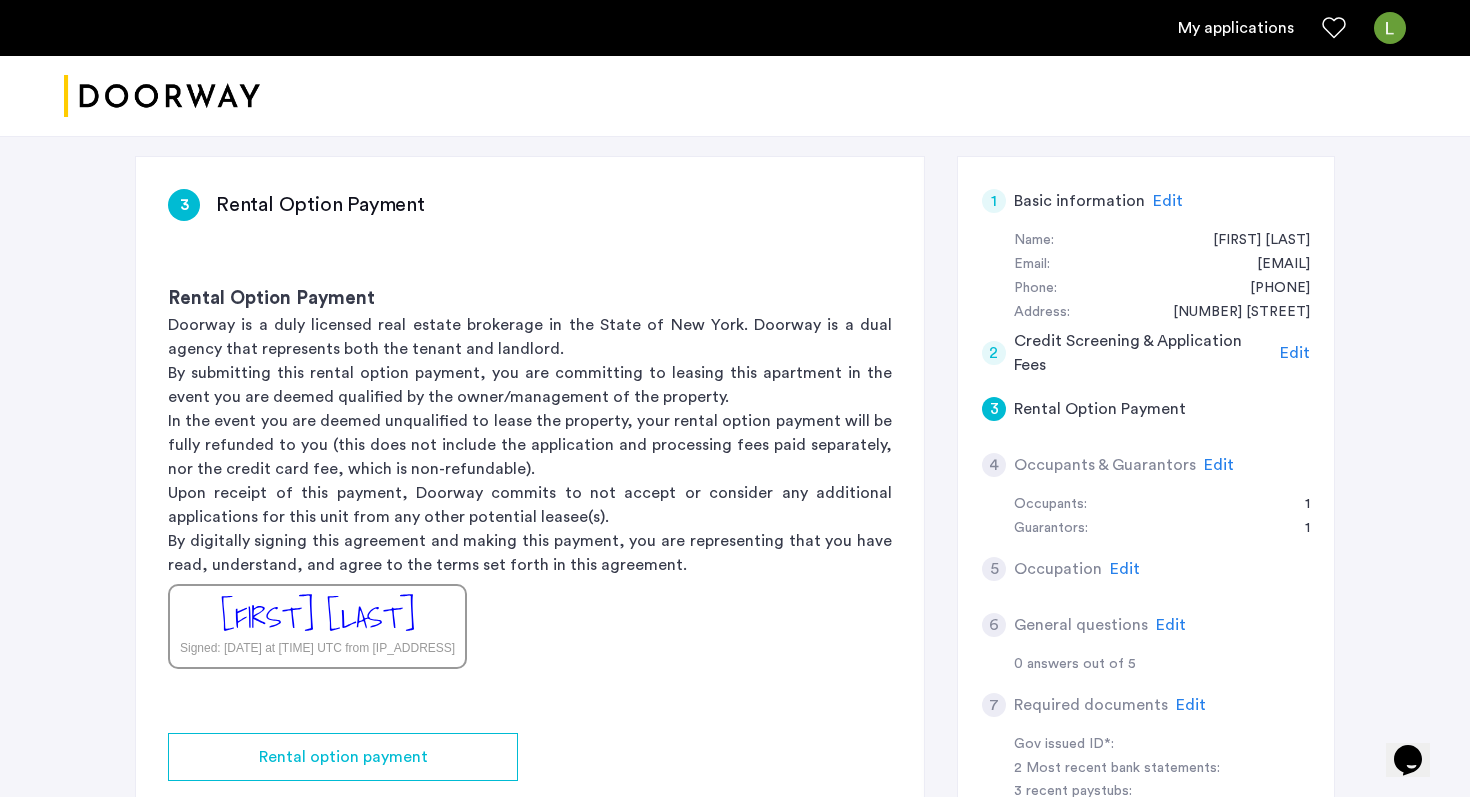 scroll, scrollTop: 0, scrollLeft: 0, axis: both 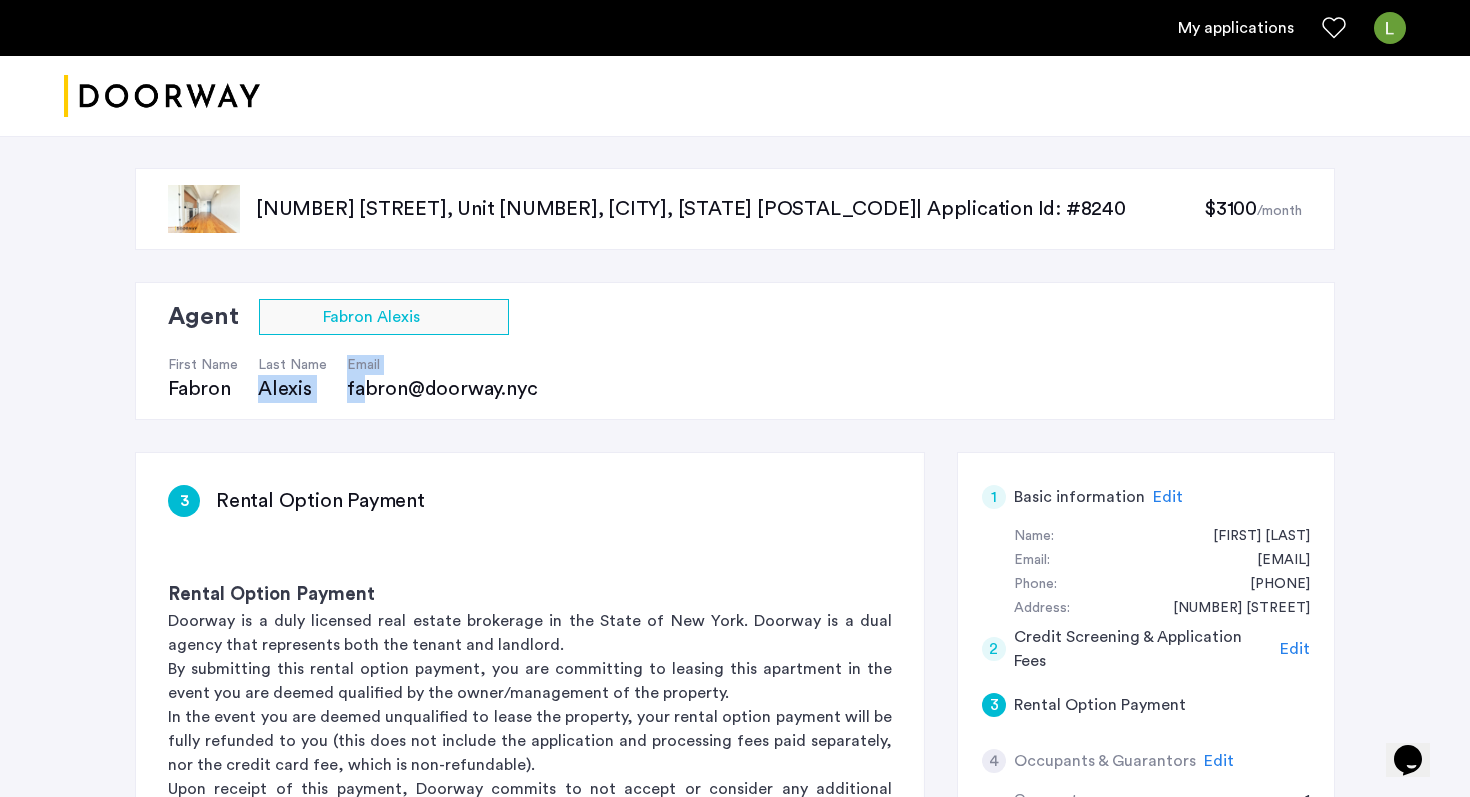 drag, startPoint x: 255, startPoint y: 386, endPoint x: 364, endPoint y: 387, distance: 109.004585 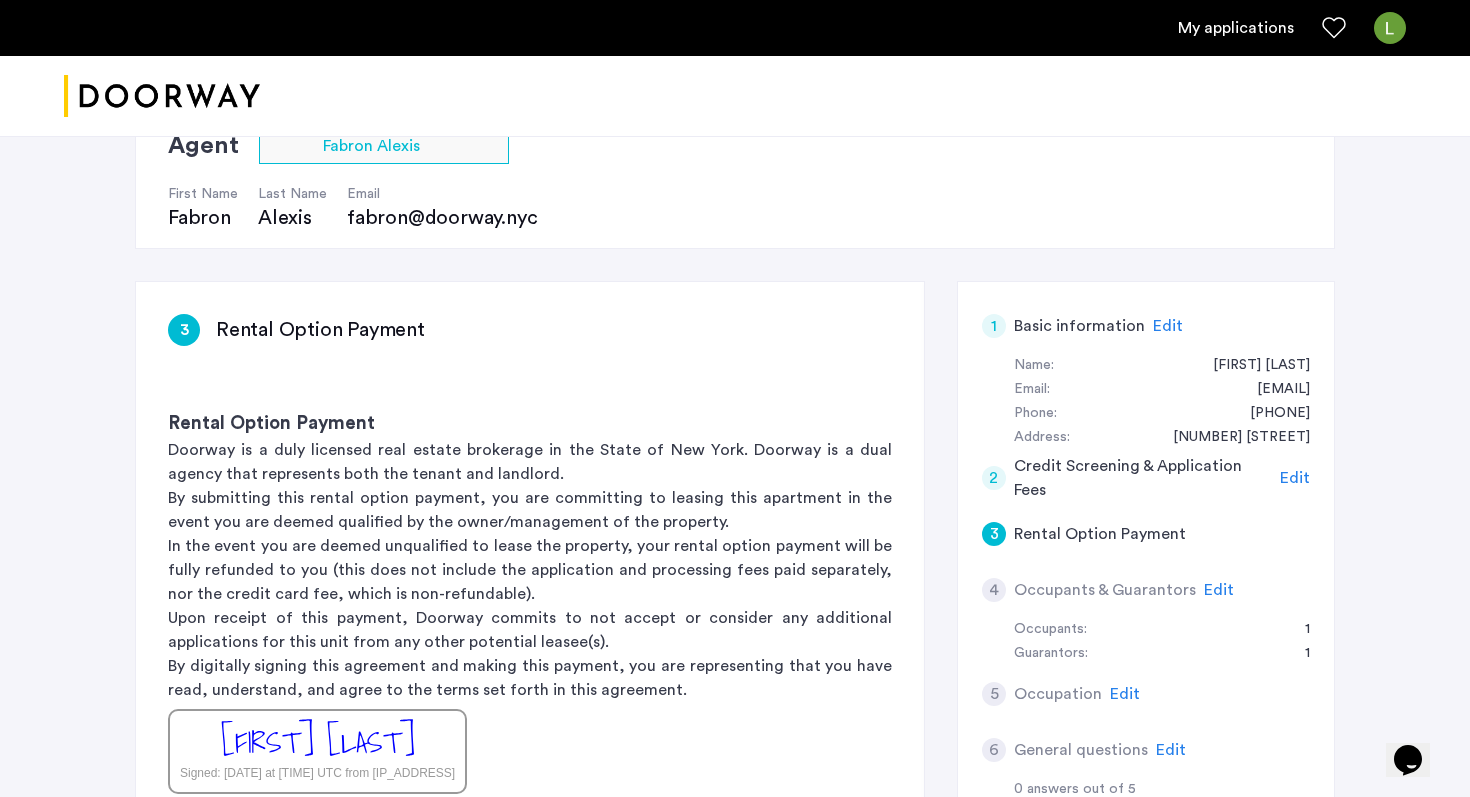 scroll, scrollTop: 172, scrollLeft: 0, axis: vertical 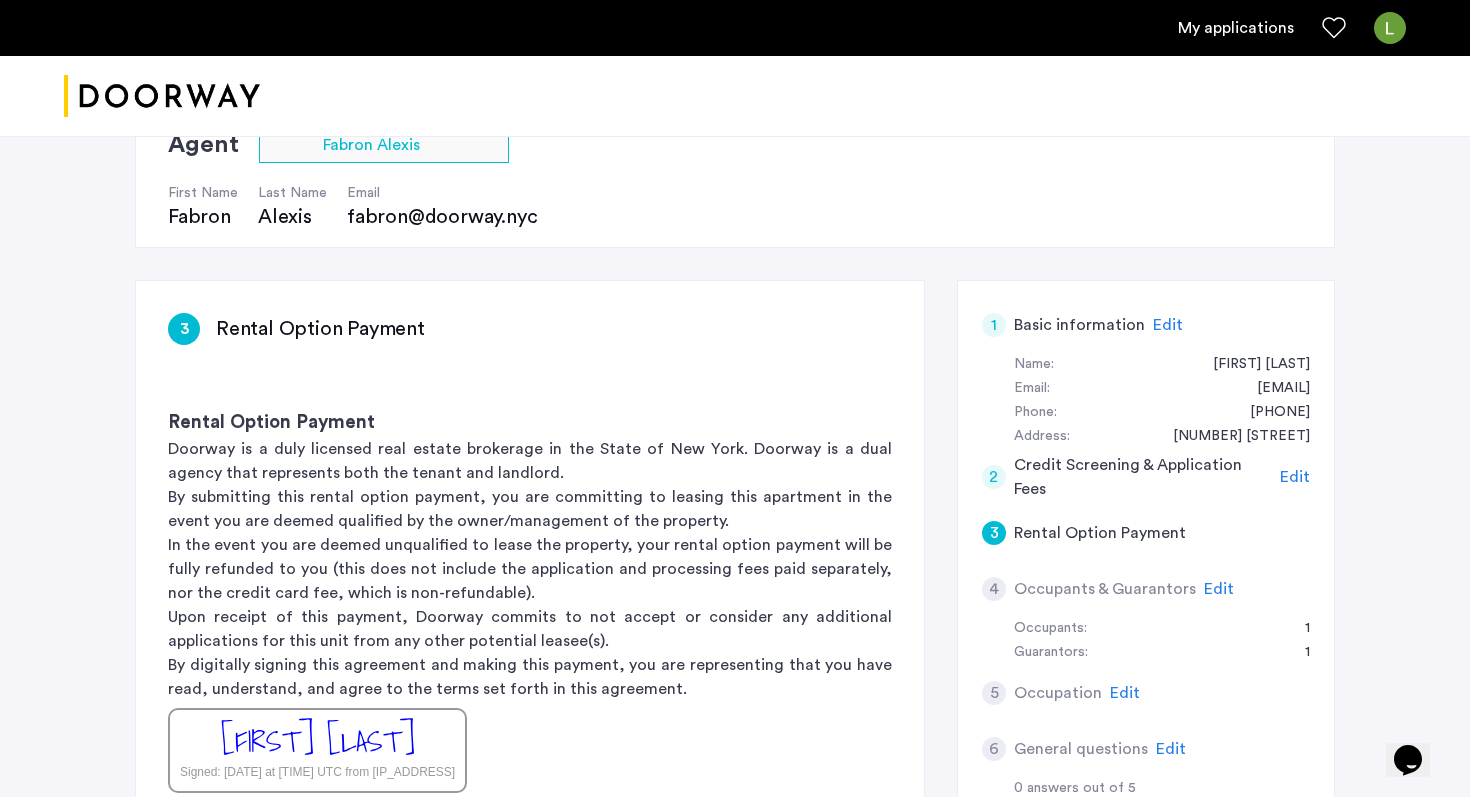 click on "Edit" 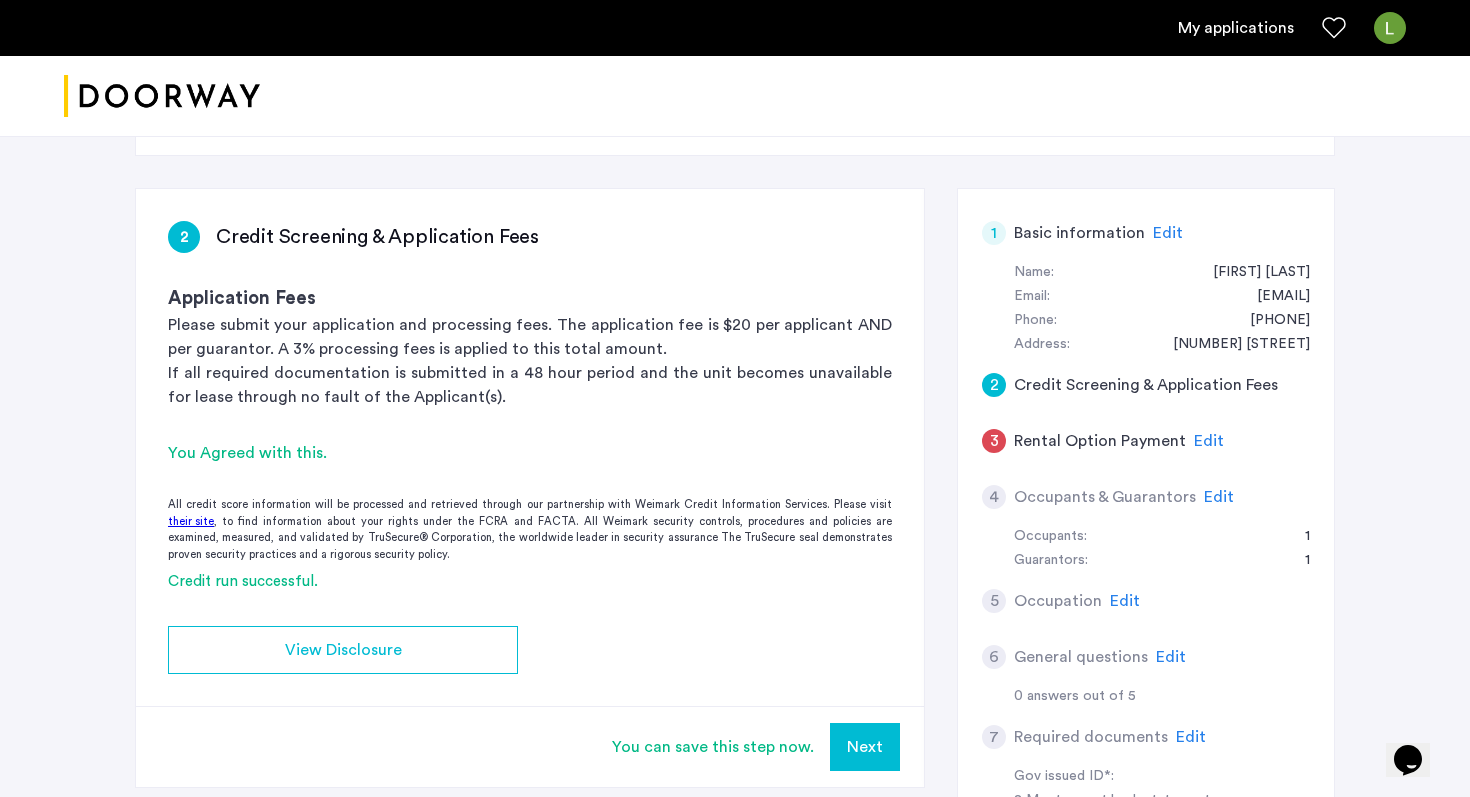 scroll, scrollTop: 273, scrollLeft: 0, axis: vertical 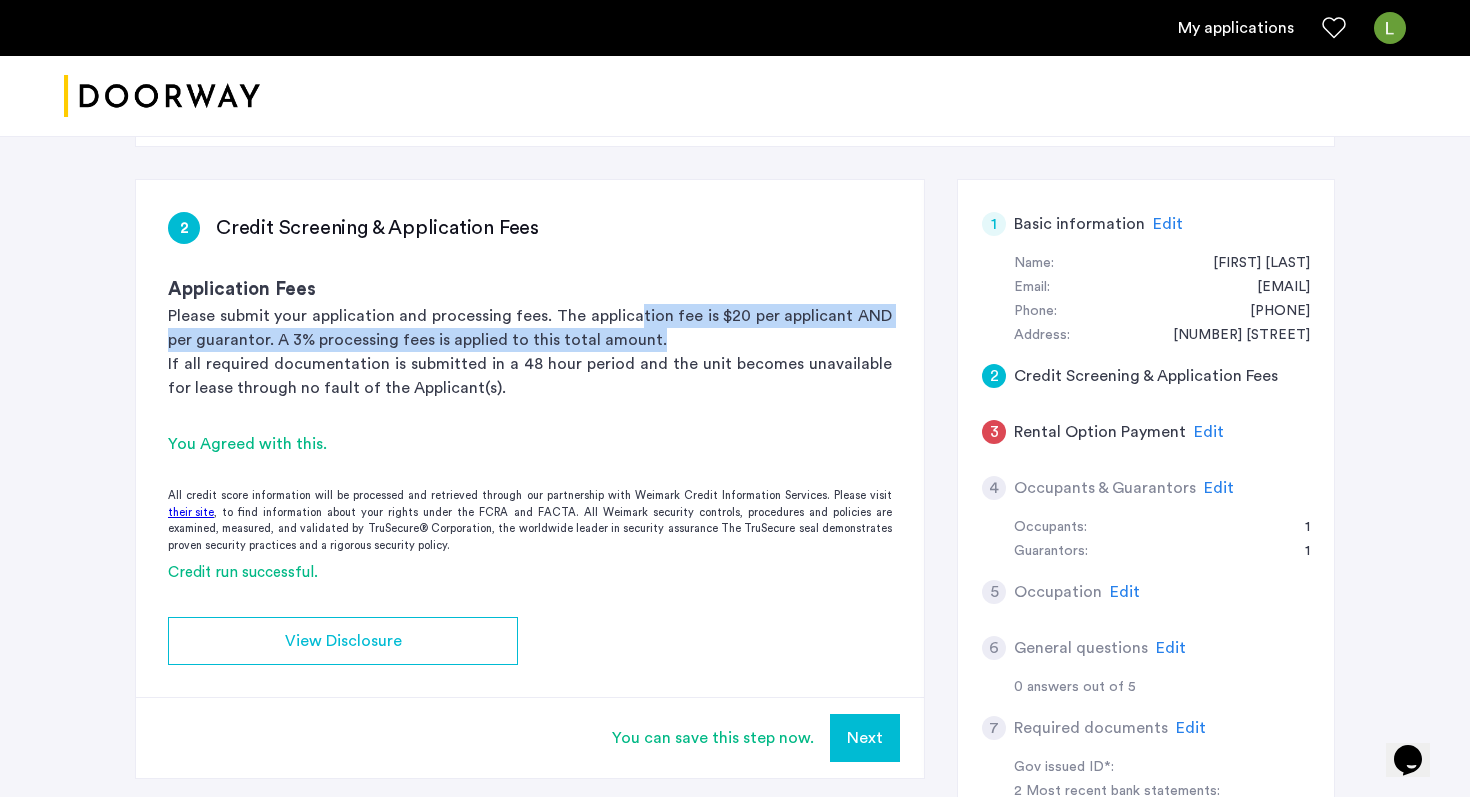 drag, startPoint x: 643, startPoint y: 318, endPoint x: 926, endPoint y: 344, distance: 284.19183 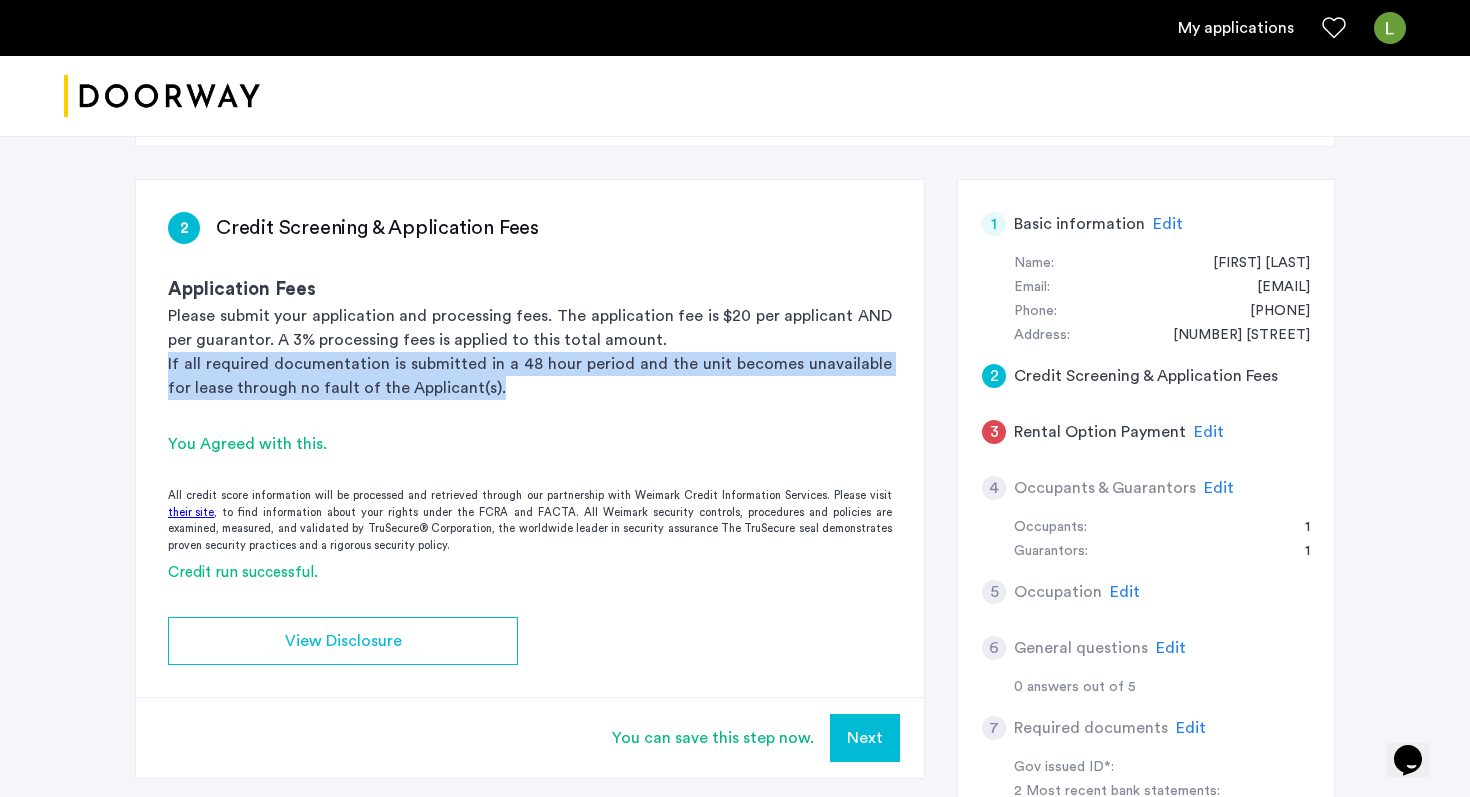 drag, startPoint x: 155, startPoint y: 368, endPoint x: 635, endPoint y: 380, distance: 480.14996 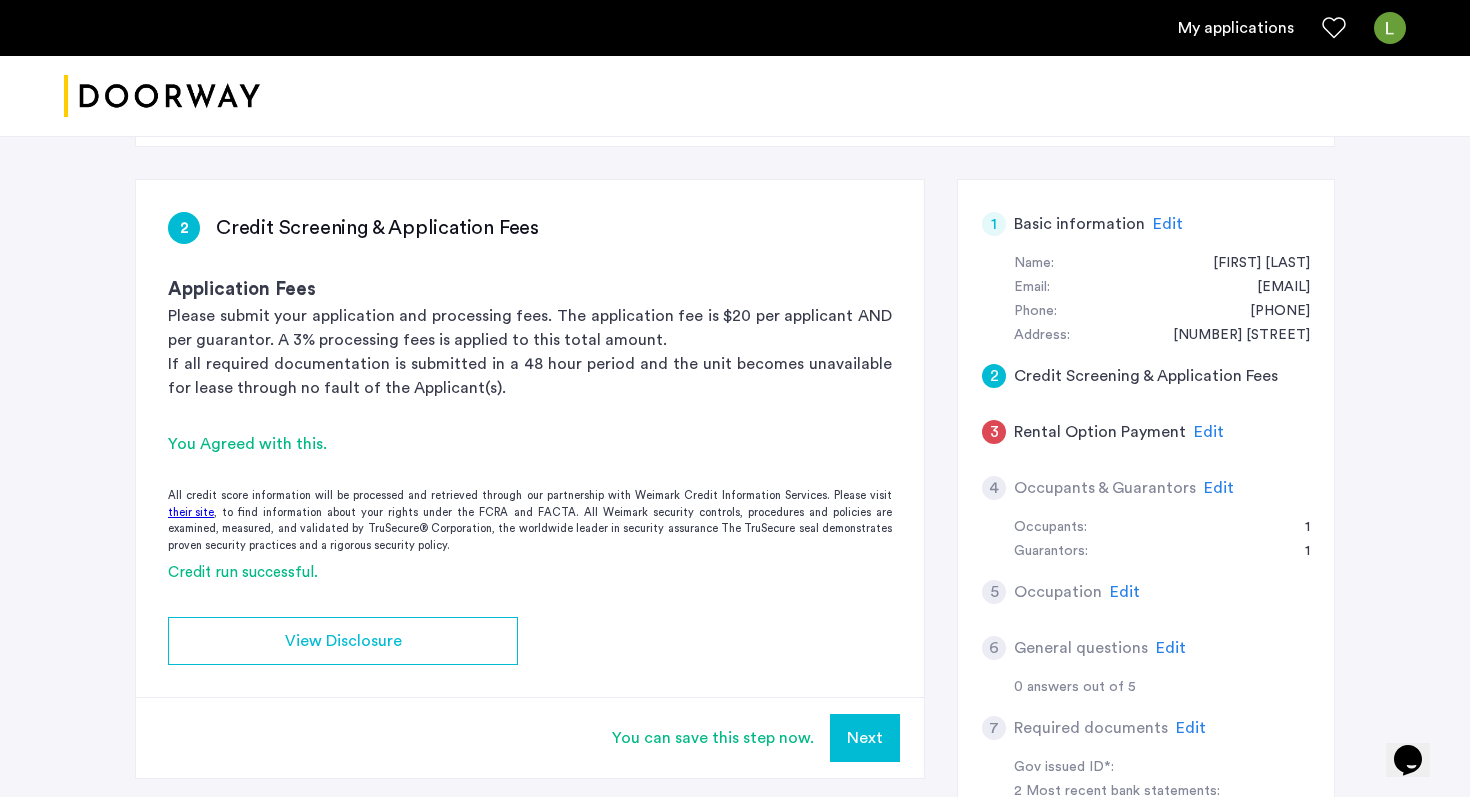 click on "If all required documentation is submitted in a 48 hour period and the unit becomes unavailable for lease through no fault of the Applicant(s)." 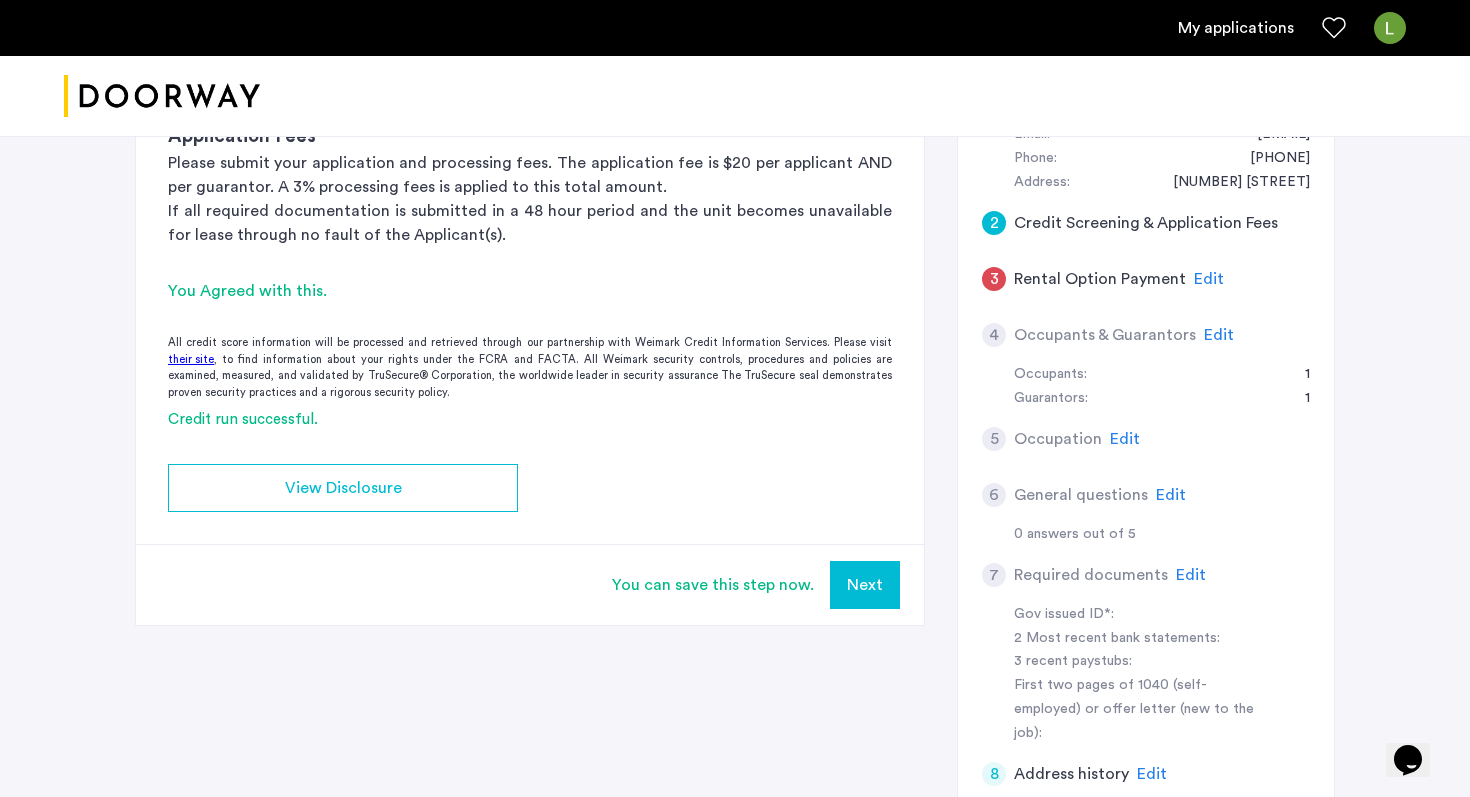 scroll, scrollTop: 438, scrollLeft: 0, axis: vertical 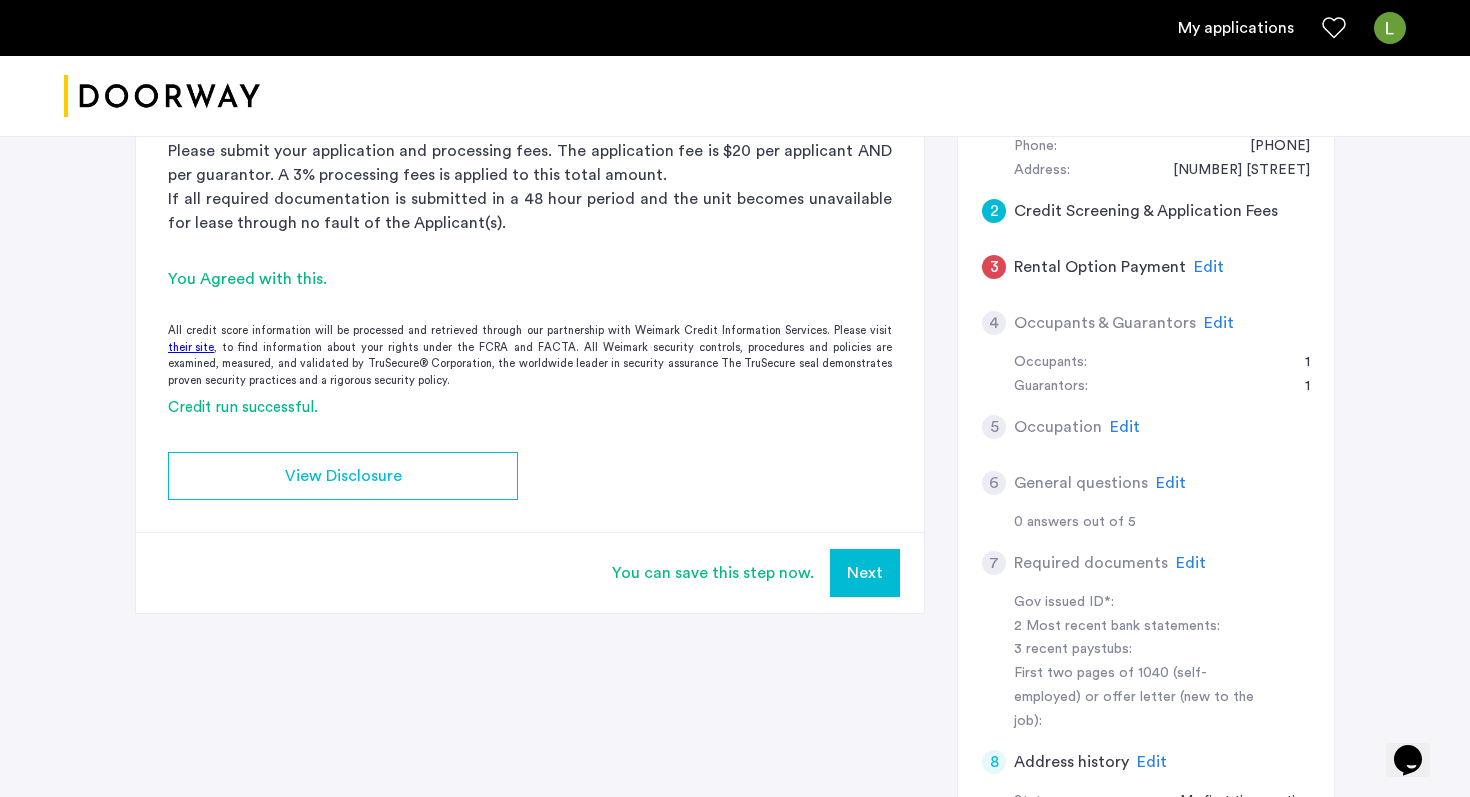 click on "Edit" 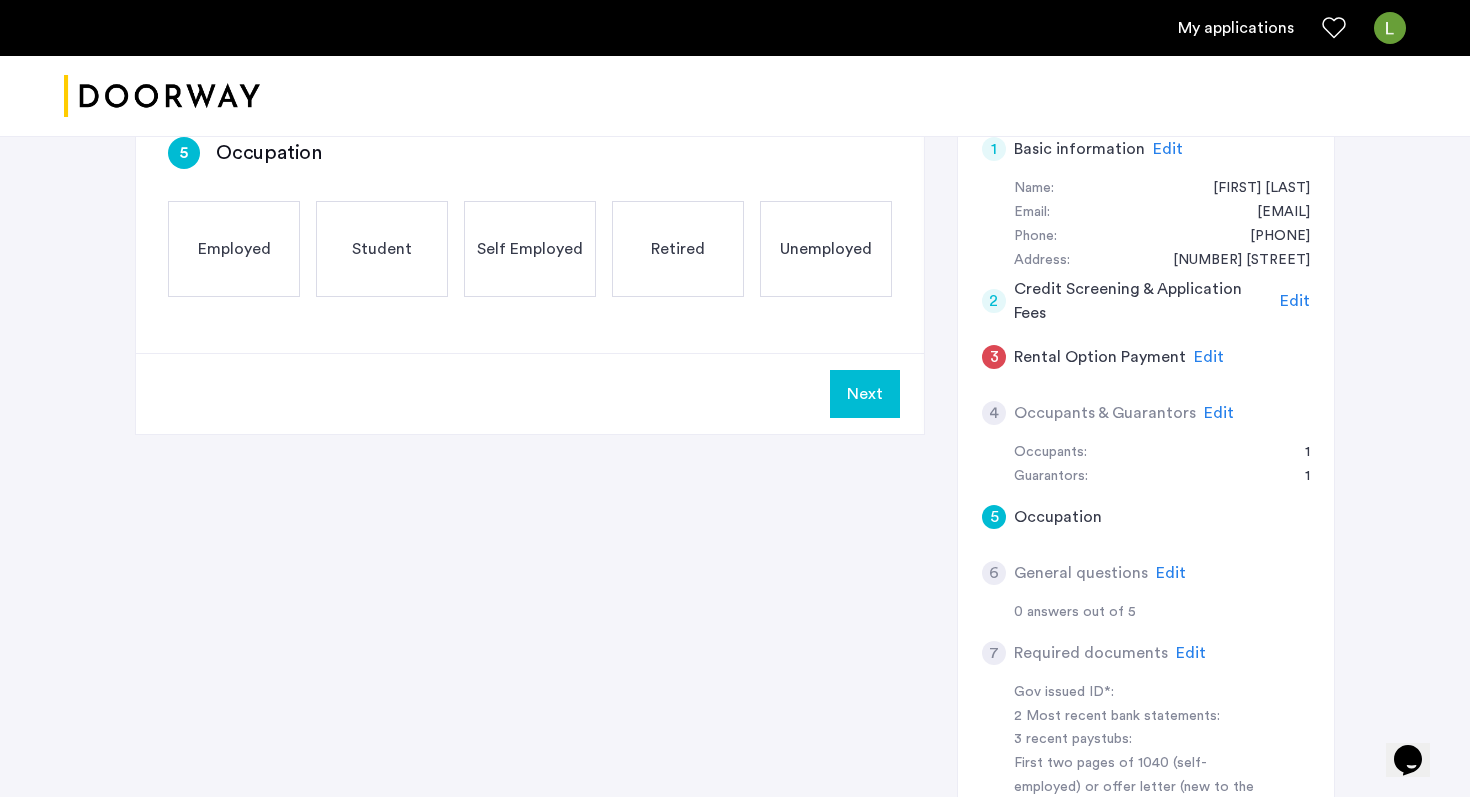 scroll, scrollTop: 254, scrollLeft: 0, axis: vertical 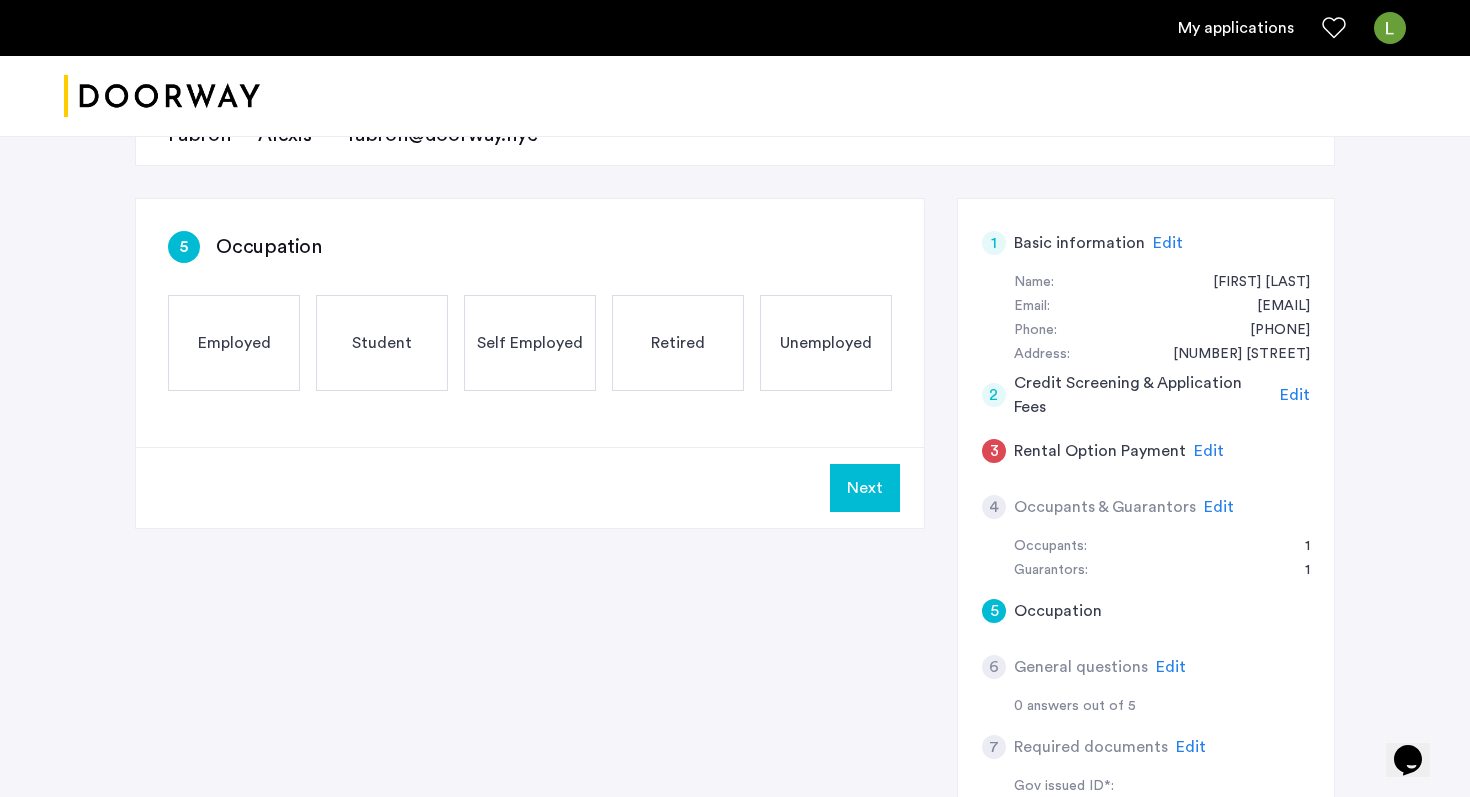 click on "Student" 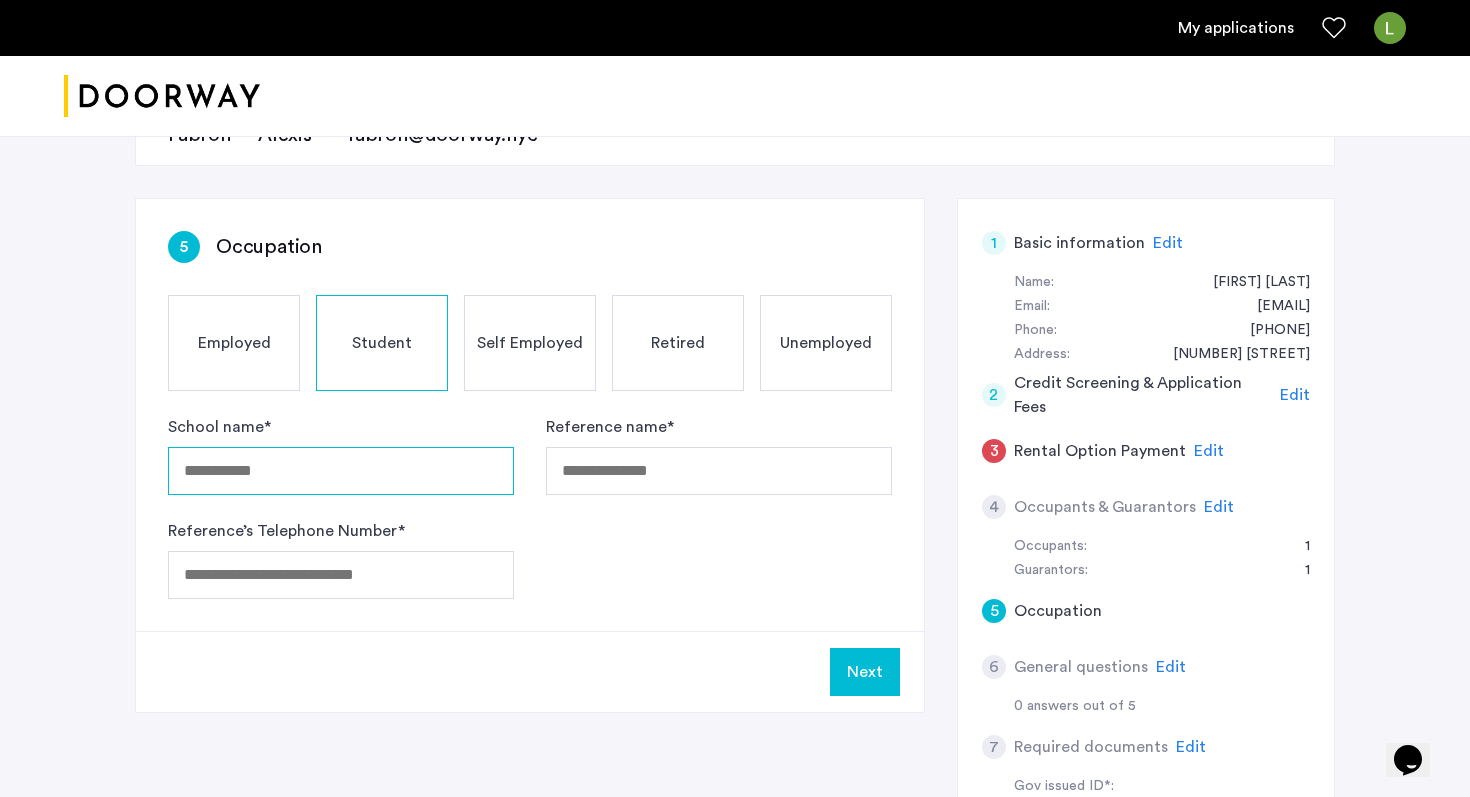 click on "School name  *" at bounding box center (341, 471) 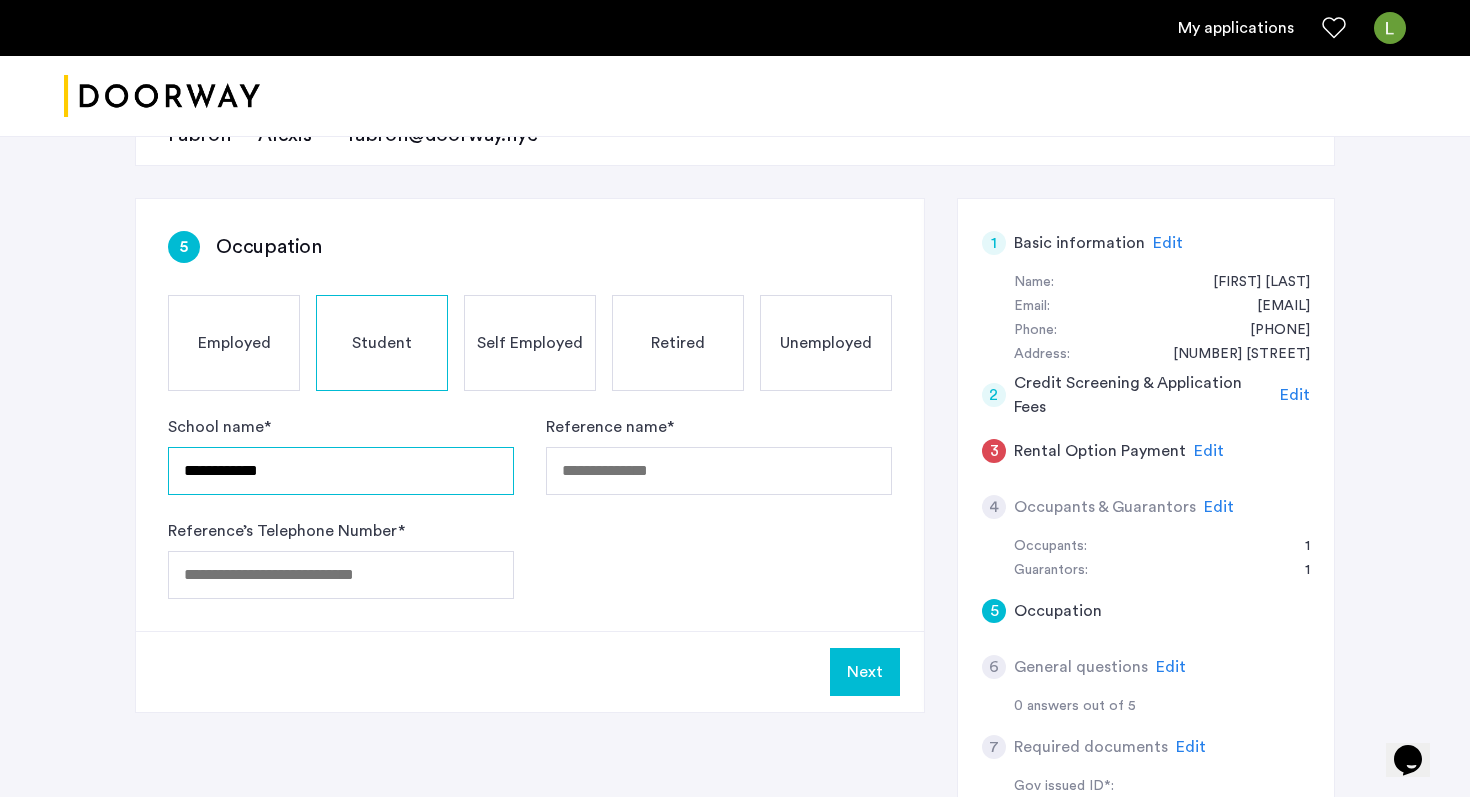 type on "**********" 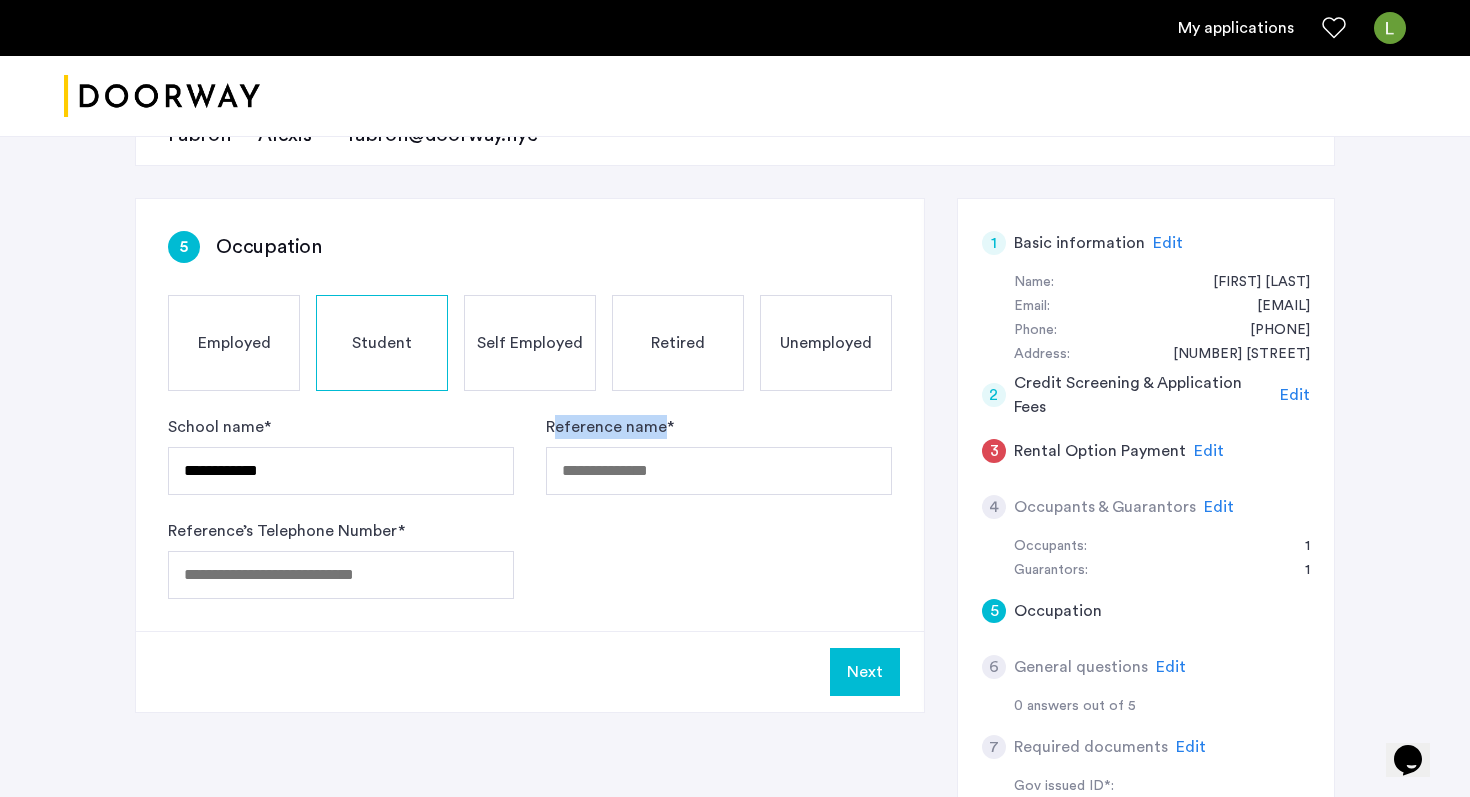 drag, startPoint x: 551, startPoint y: 428, endPoint x: 660, endPoint y: 429, distance: 109.004585 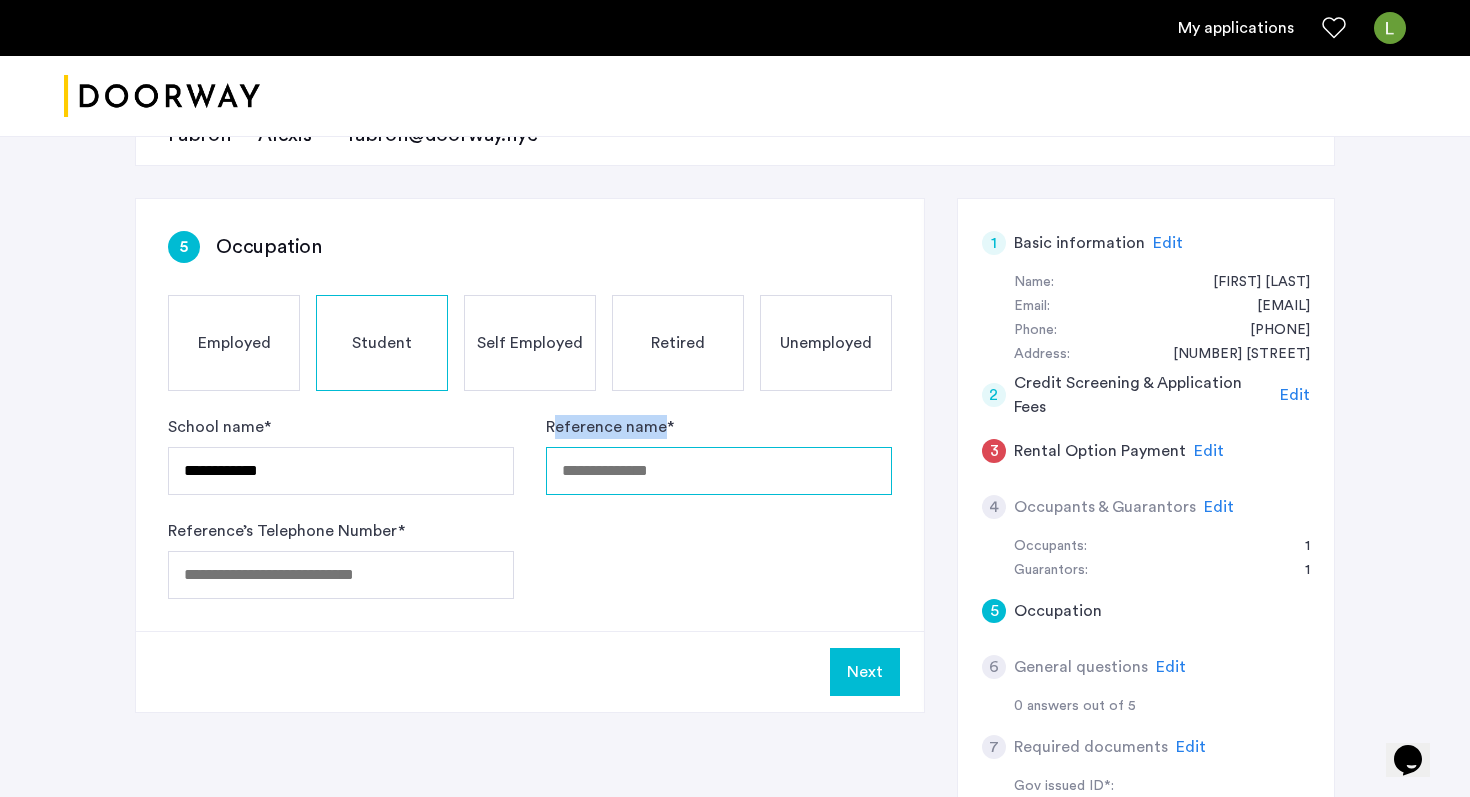 click on "Reference name  *" at bounding box center [719, 471] 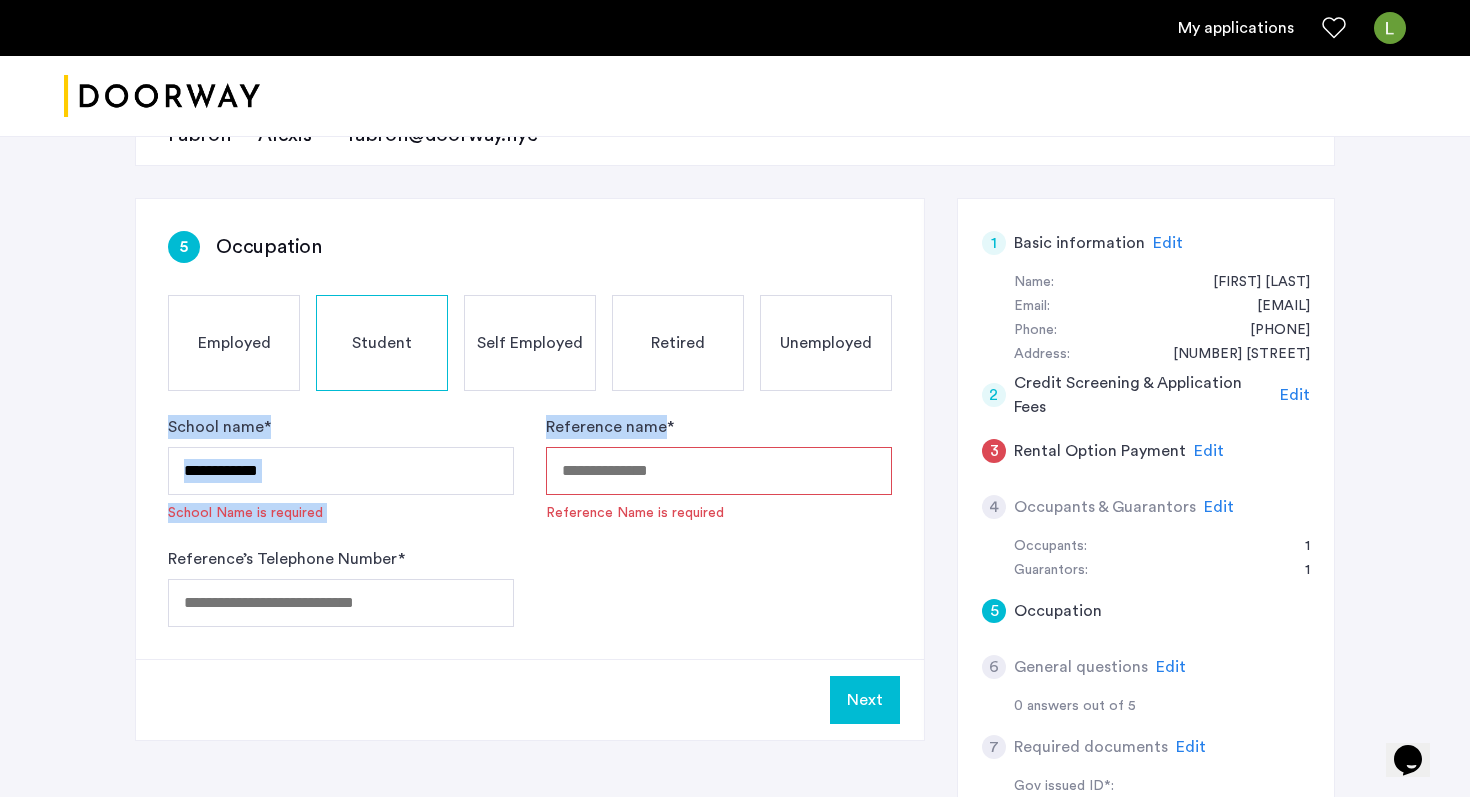 drag, startPoint x: 662, startPoint y: 429, endPoint x: 507, endPoint y: 429, distance: 155 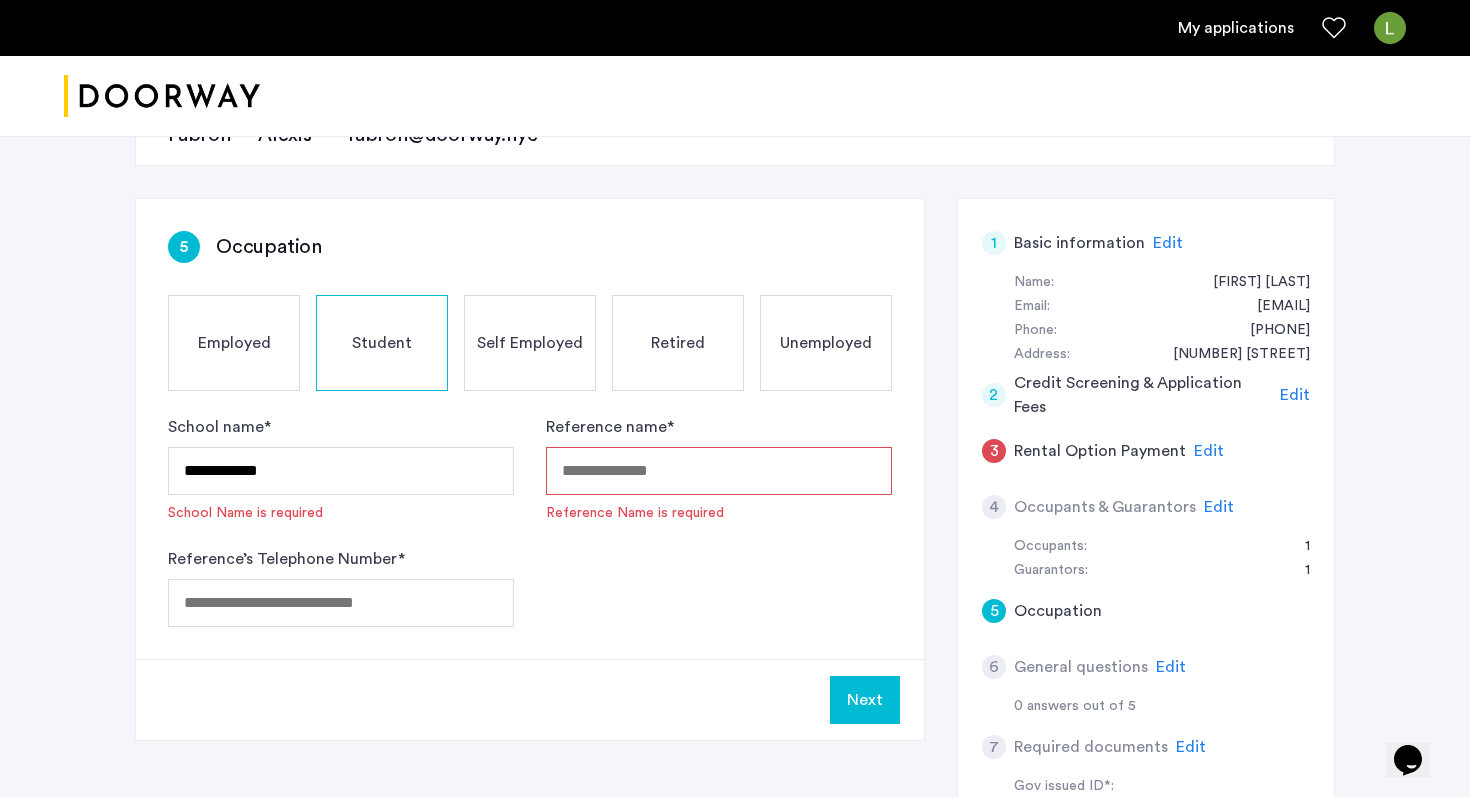 click on "Employed" 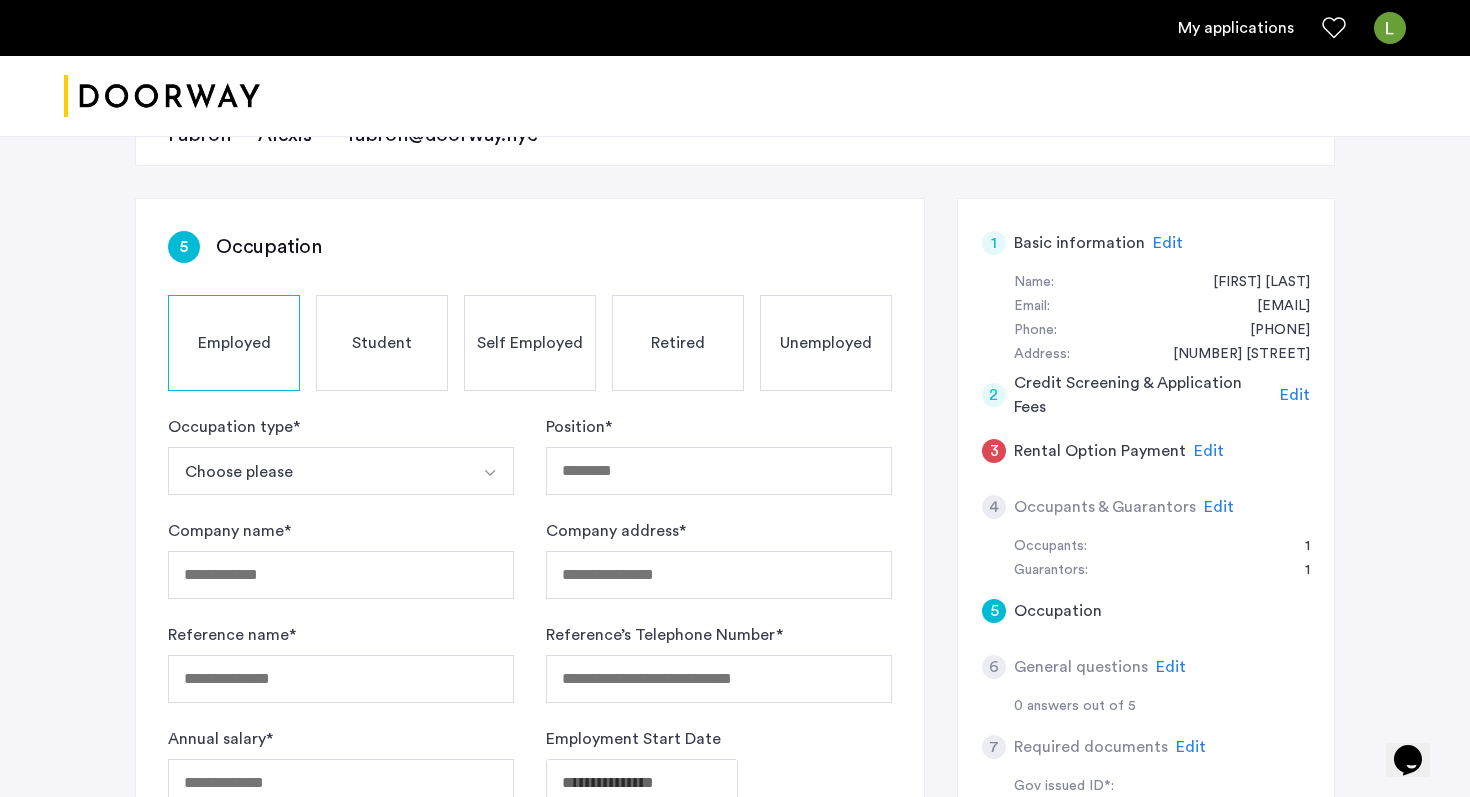 click on "Unemployed" 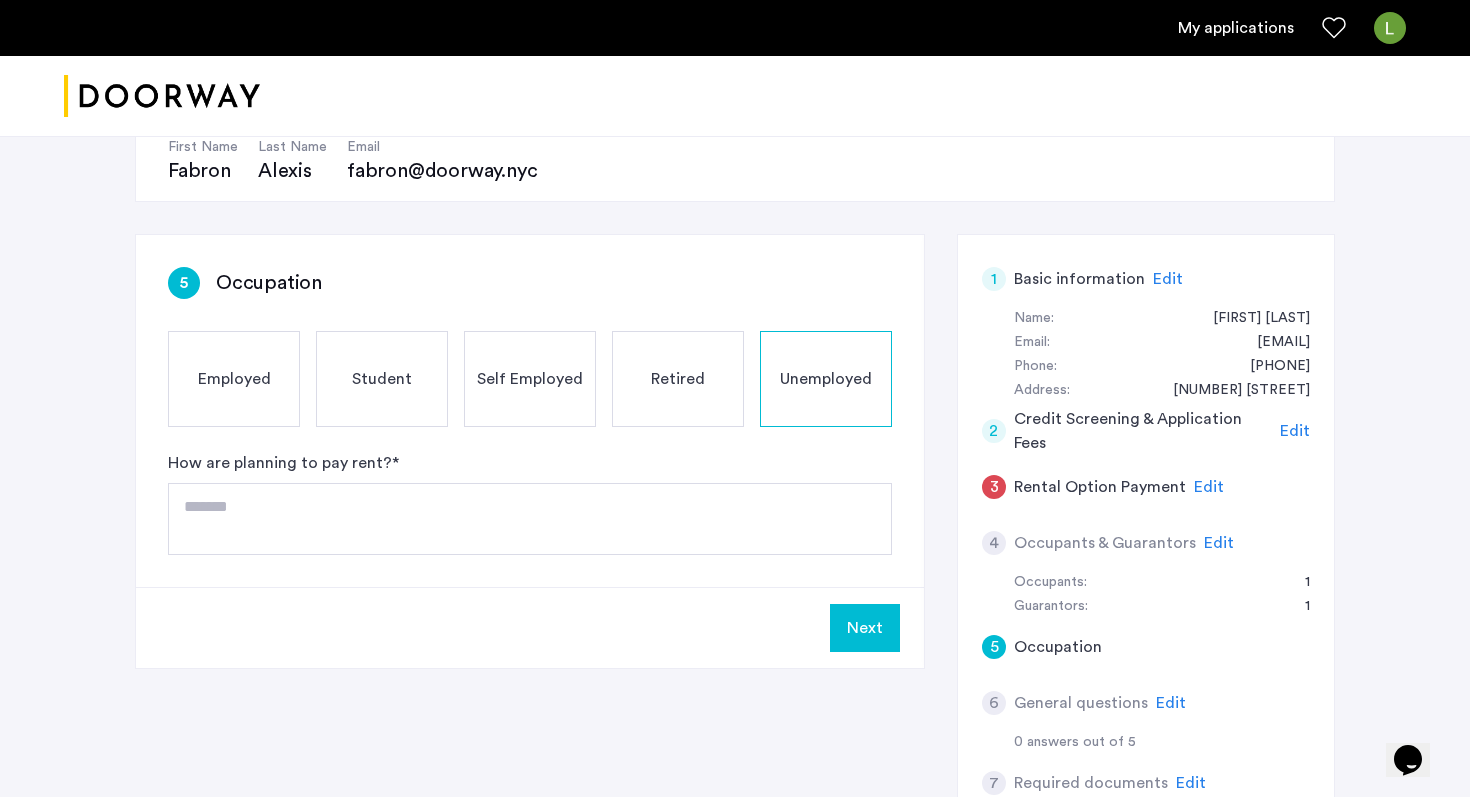 scroll, scrollTop: 208, scrollLeft: 0, axis: vertical 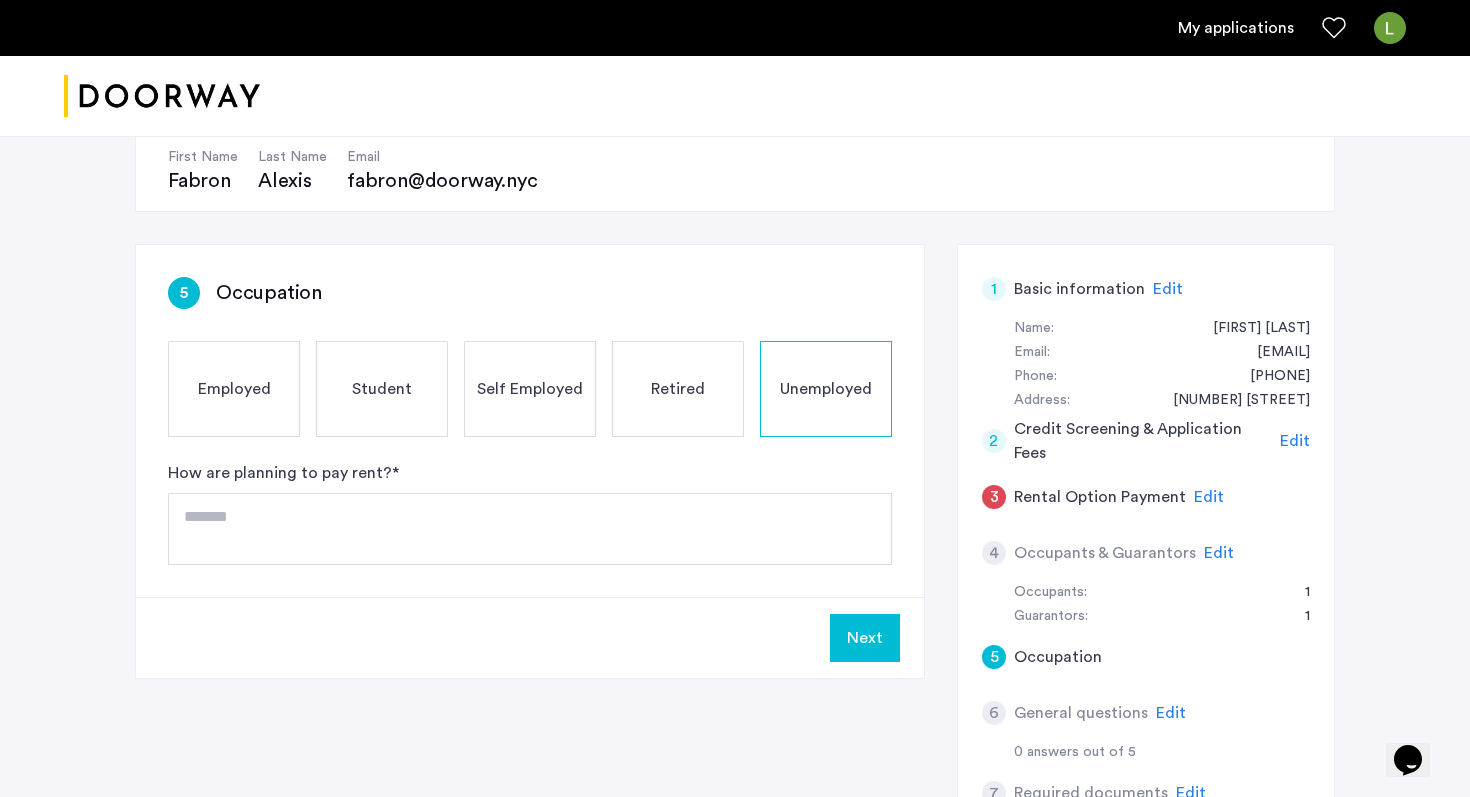 click on "Employed" 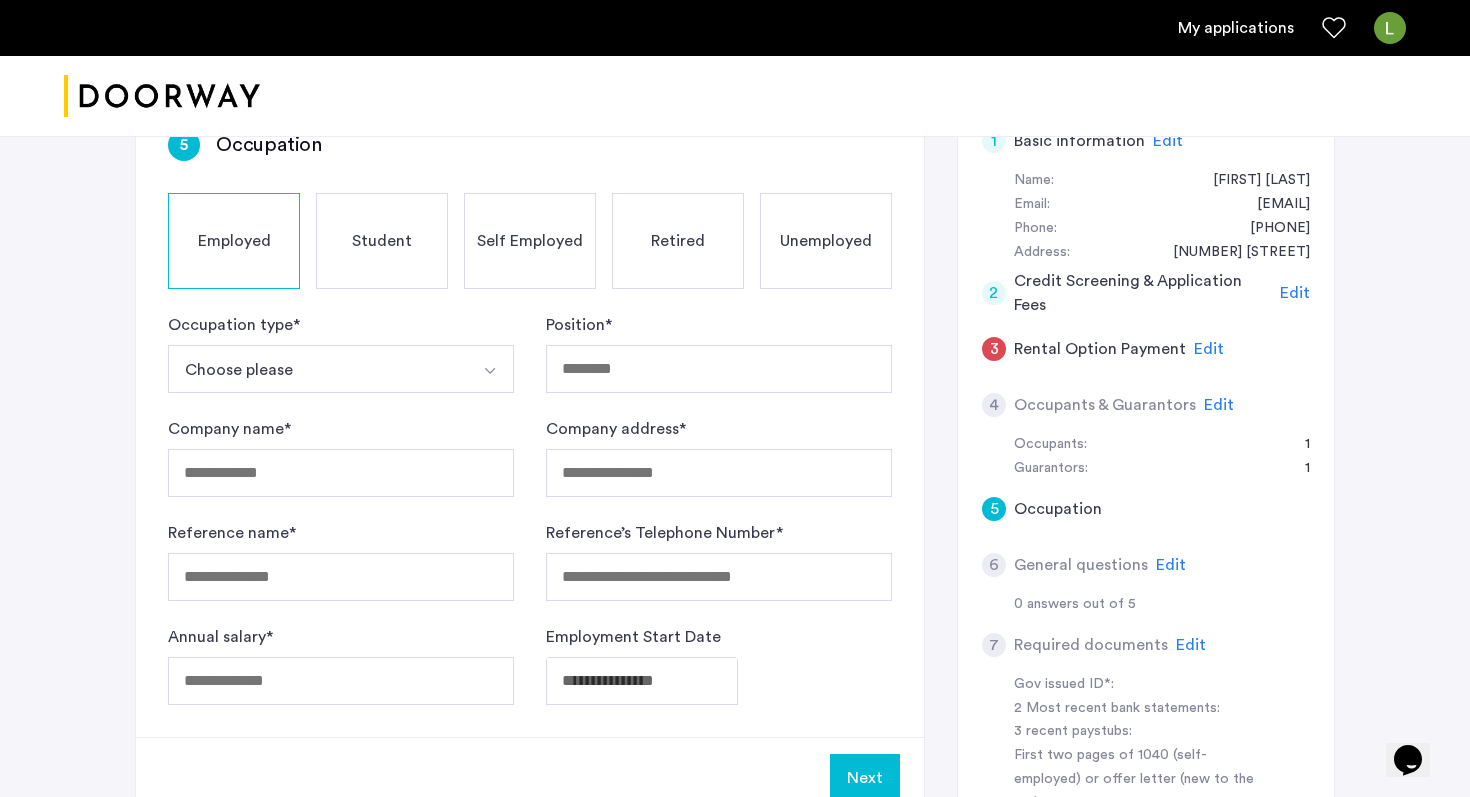 scroll, scrollTop: 304, scrollLeft: 0, axis: vertical 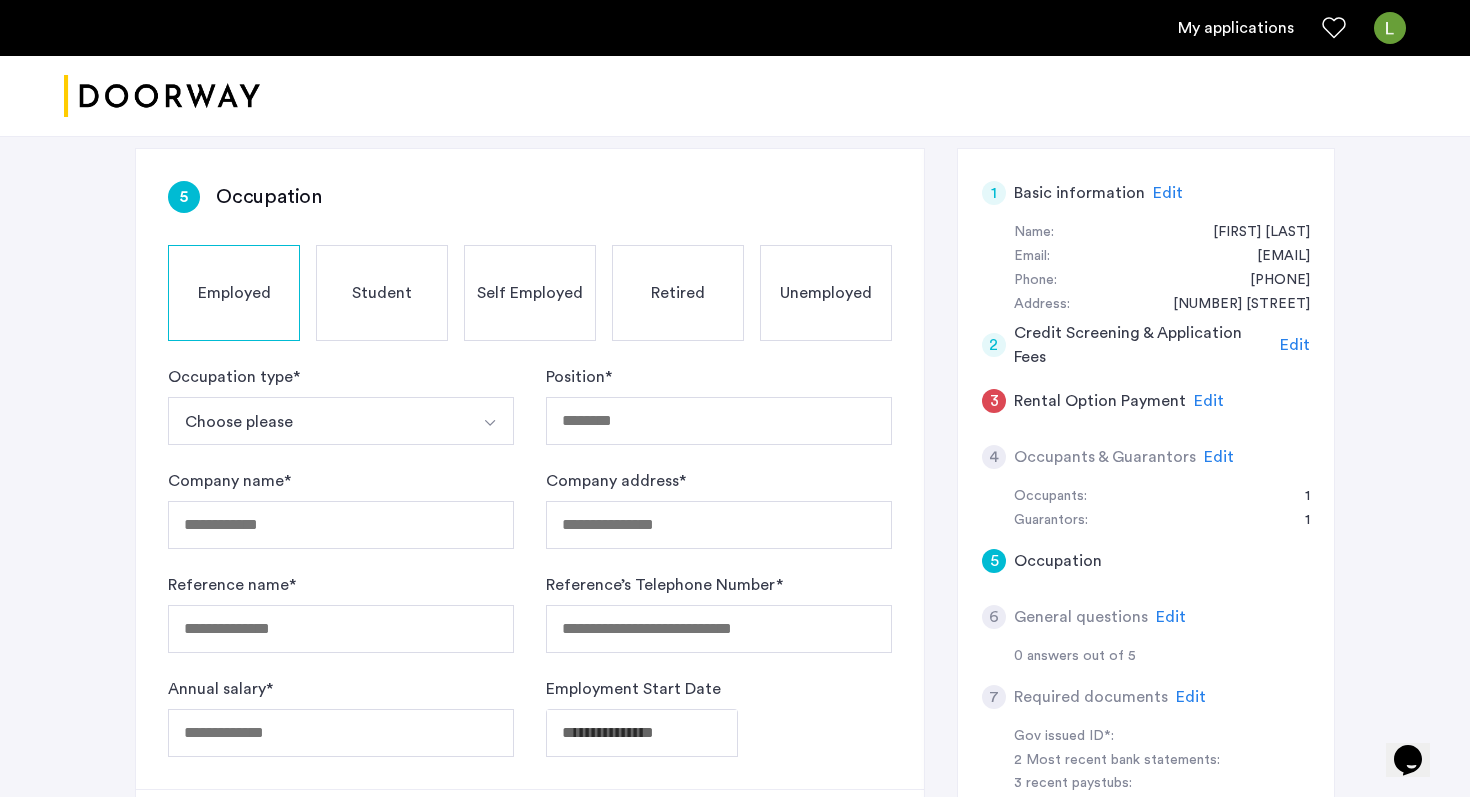 drag, startPoint x: 808, startPoint y: 333, endPoint x: 808, endPoint y: 301, distance: 32 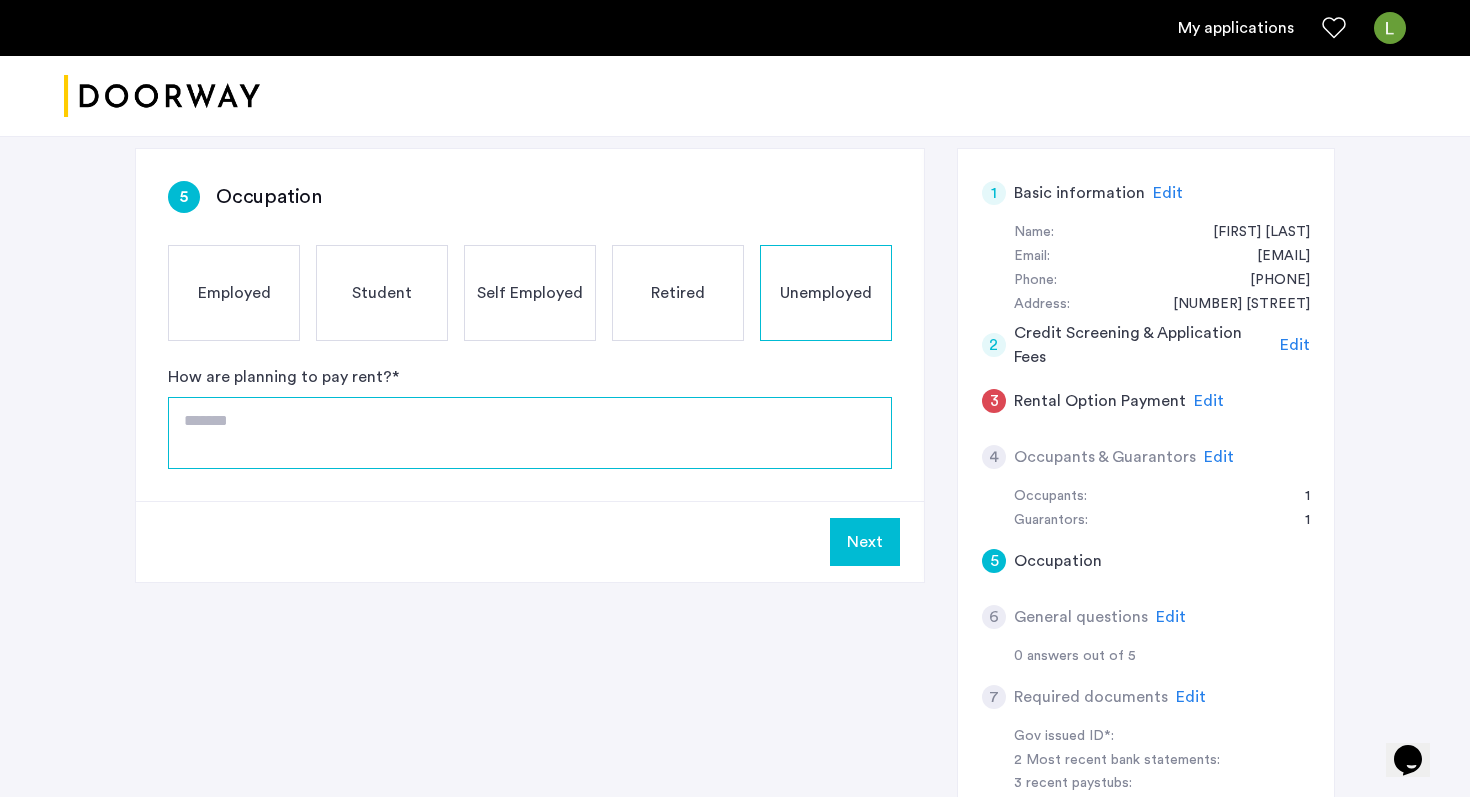 click 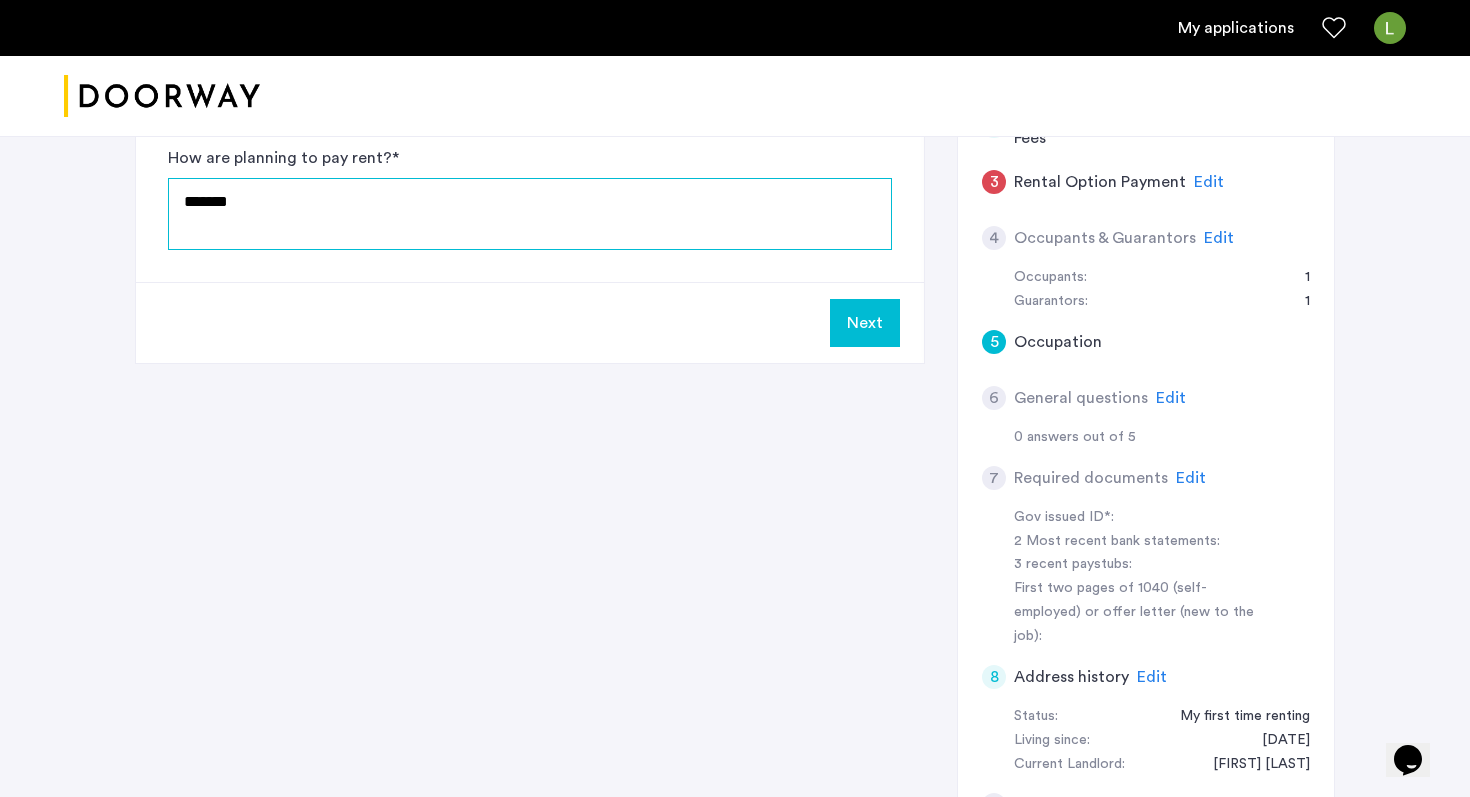 scroll, scrollTop: 358, scrollLeft: 0, axis: vertical 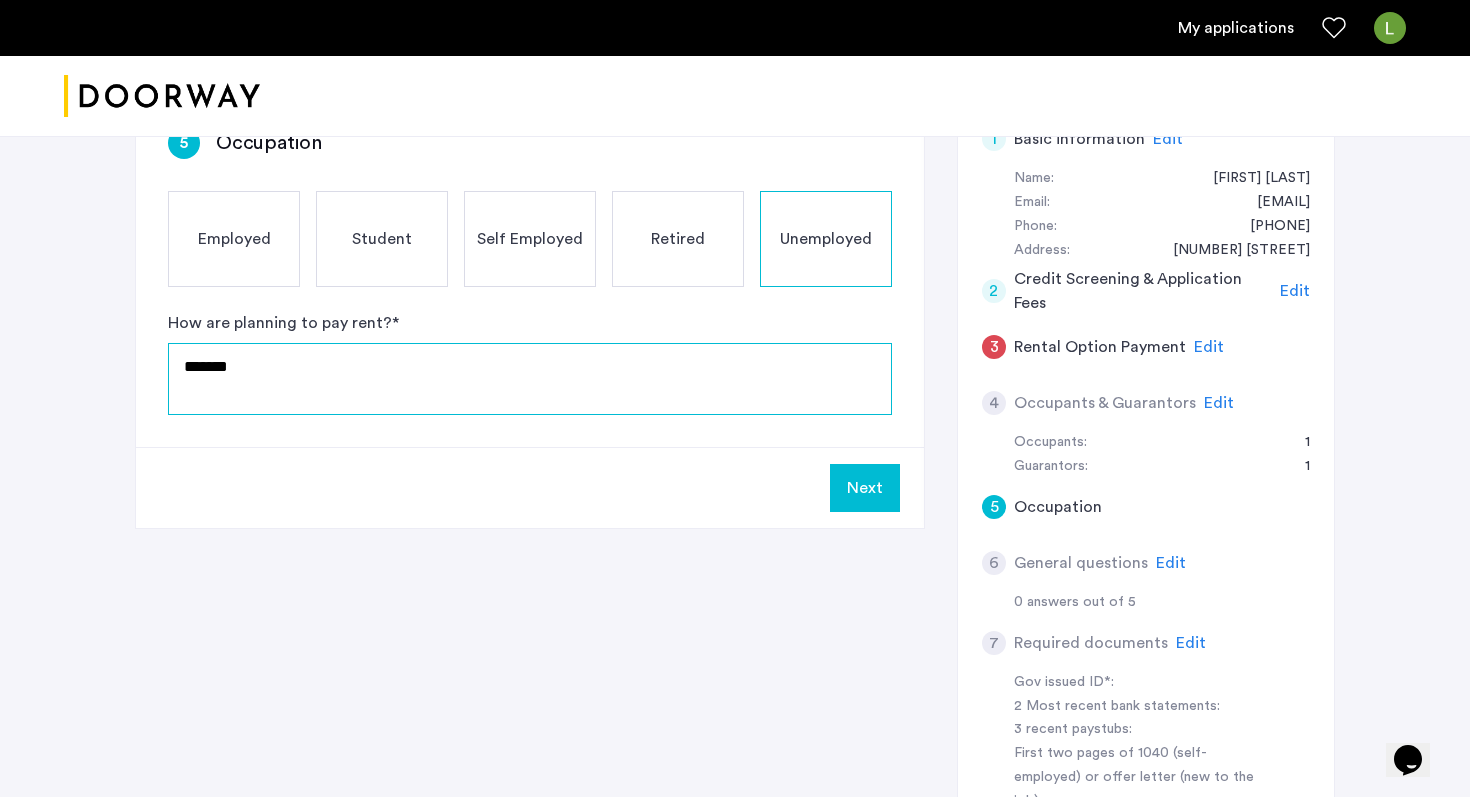 click on "*******" 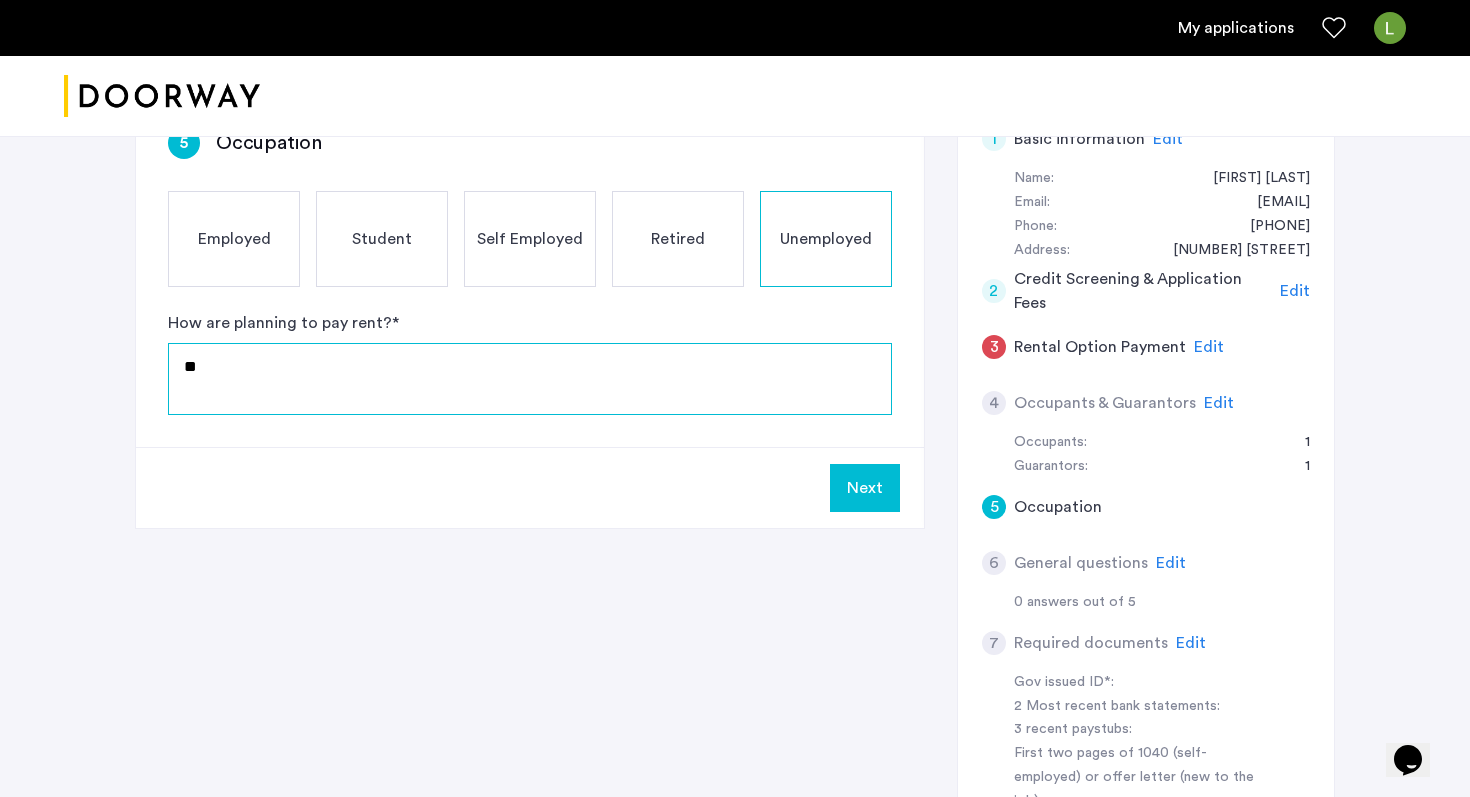 type on "*" 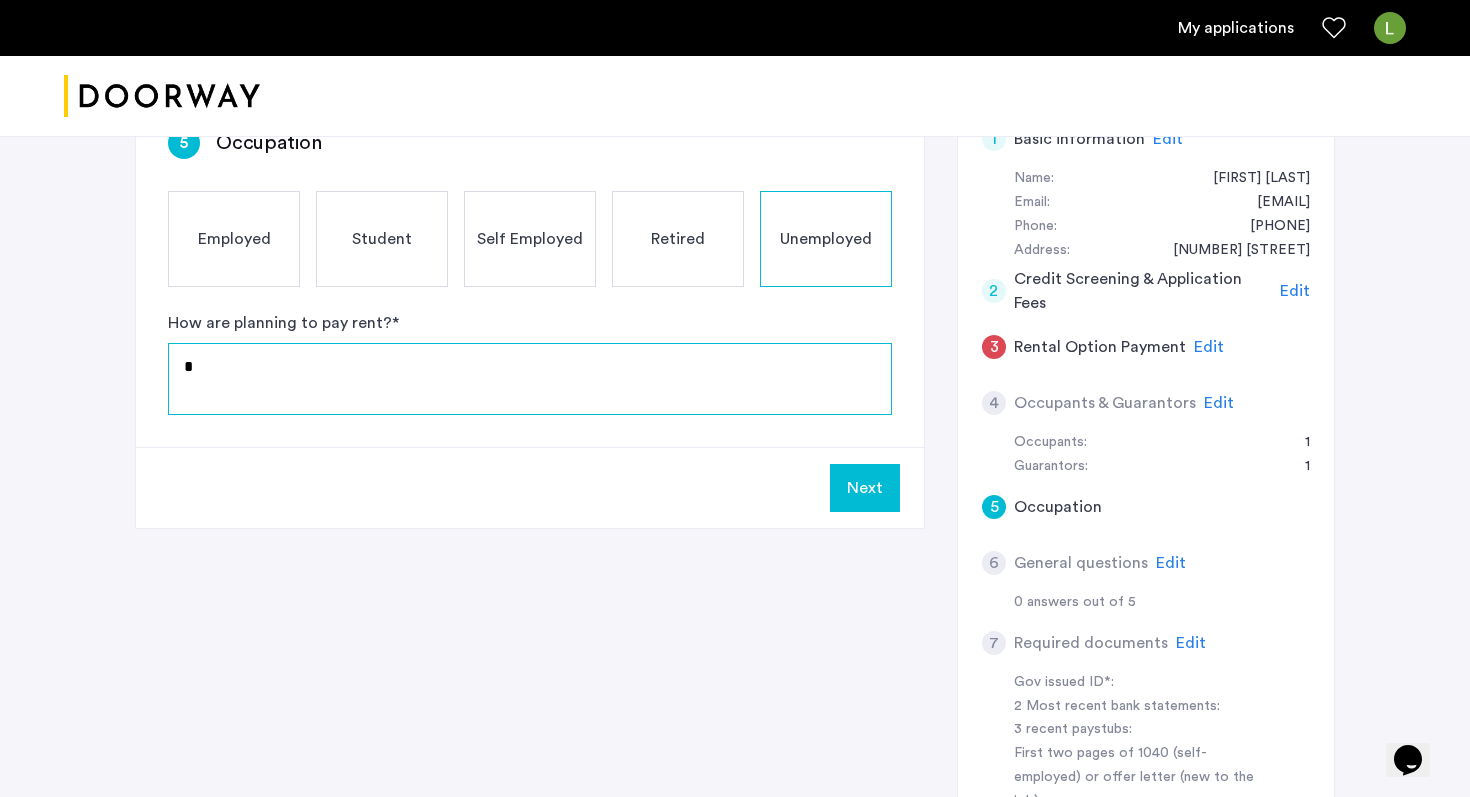 type 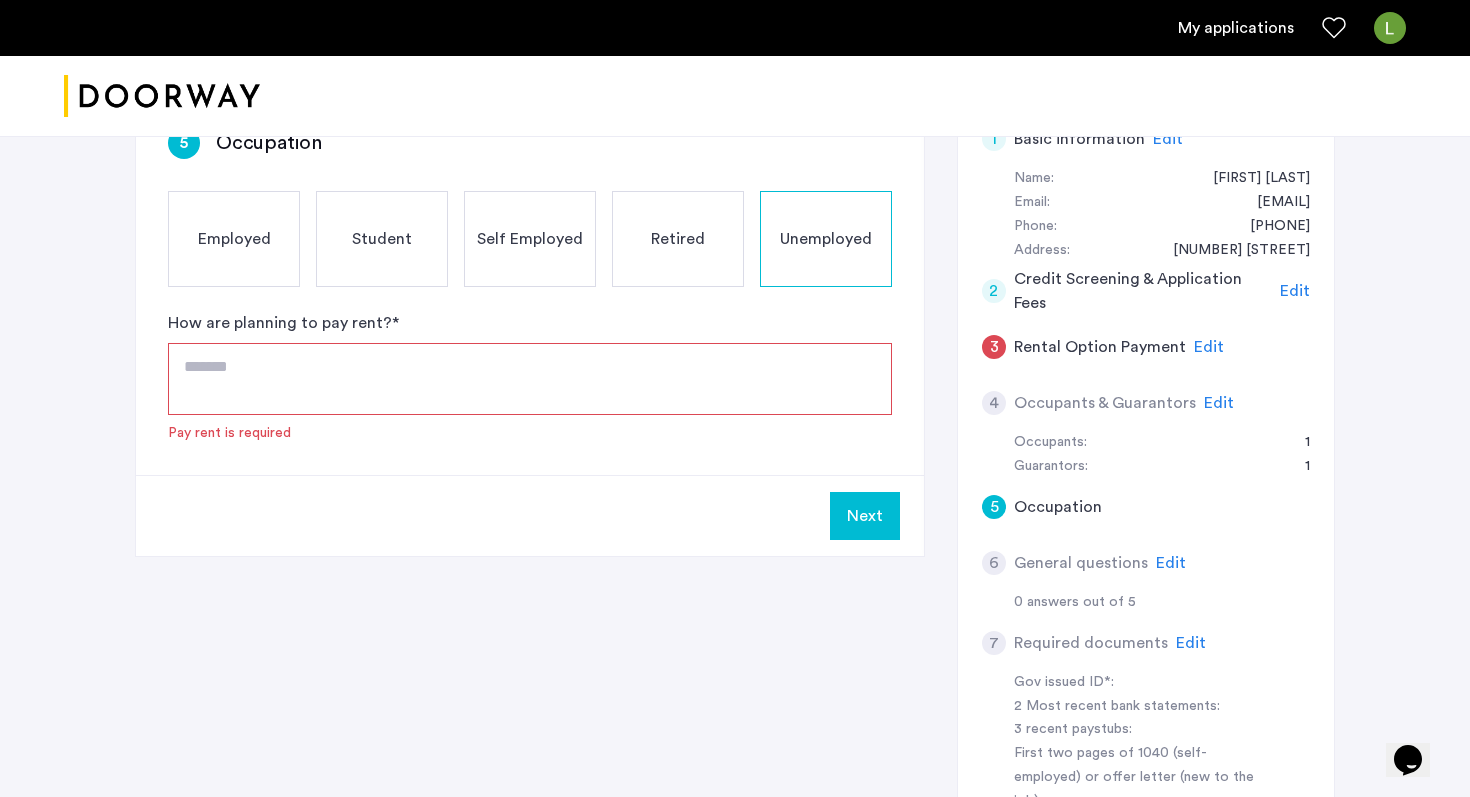 click on "Employed" 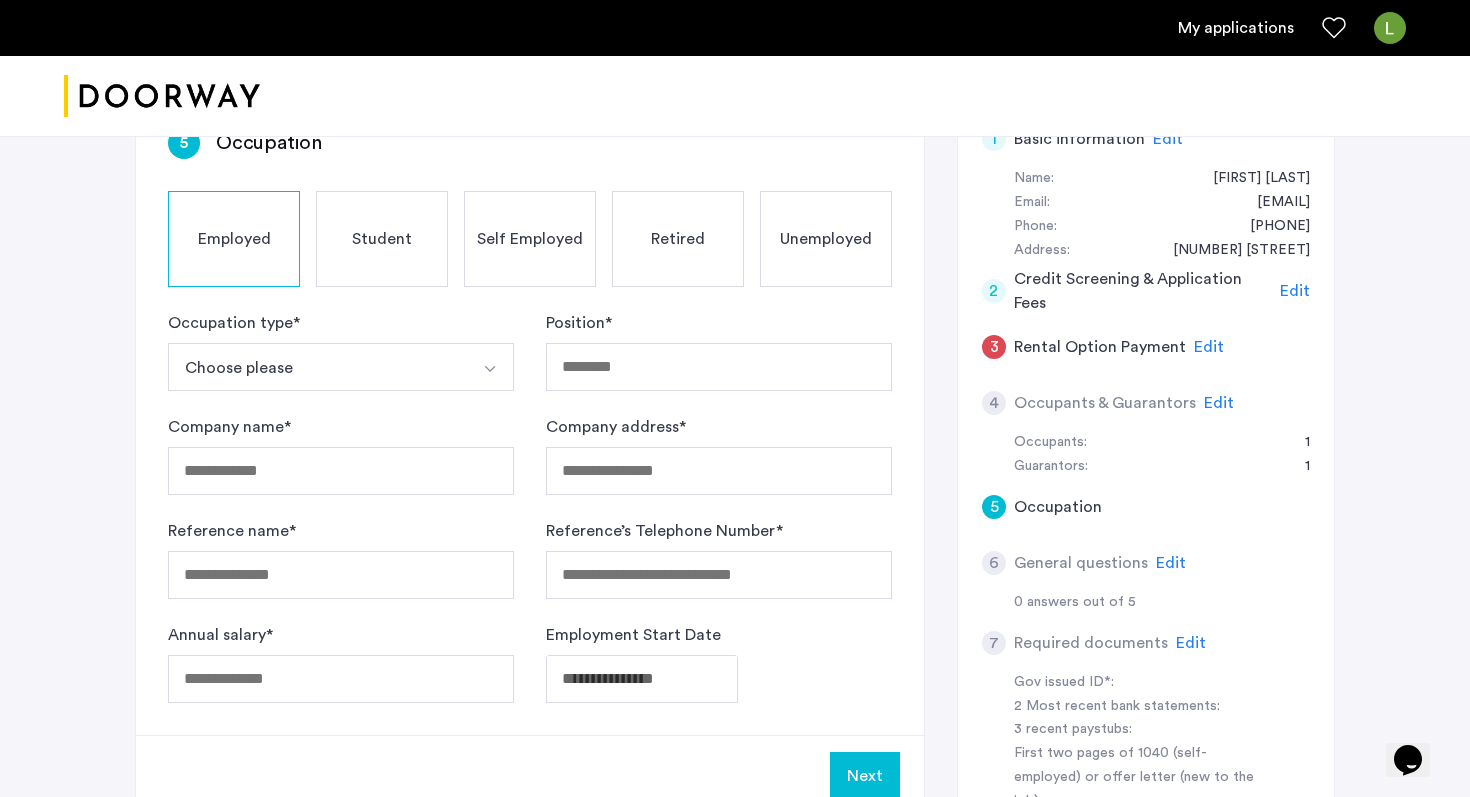 click on "Choose please" at bounding box center [317, 367] 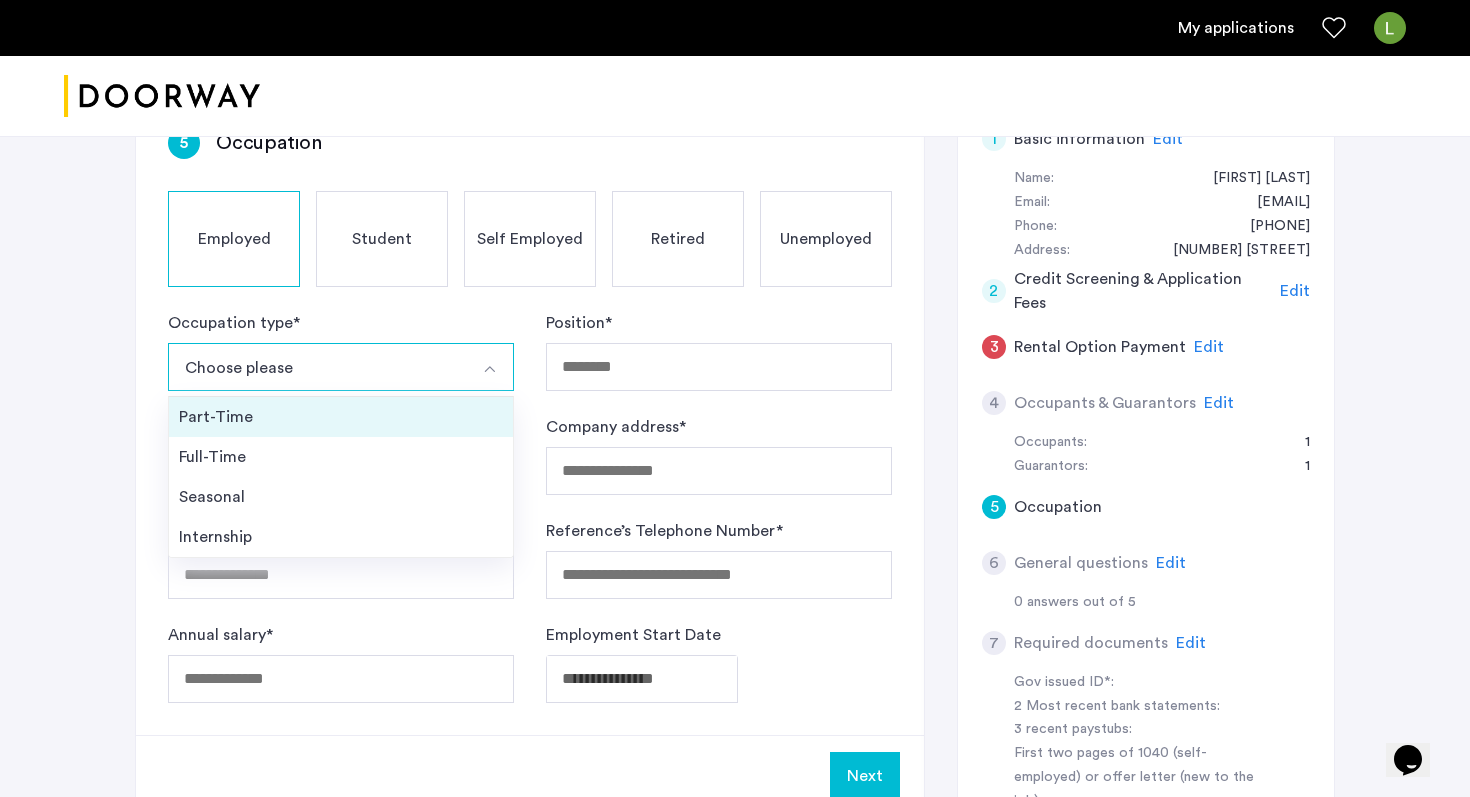 click on "Part-Time" at bounding box center [341, 417] 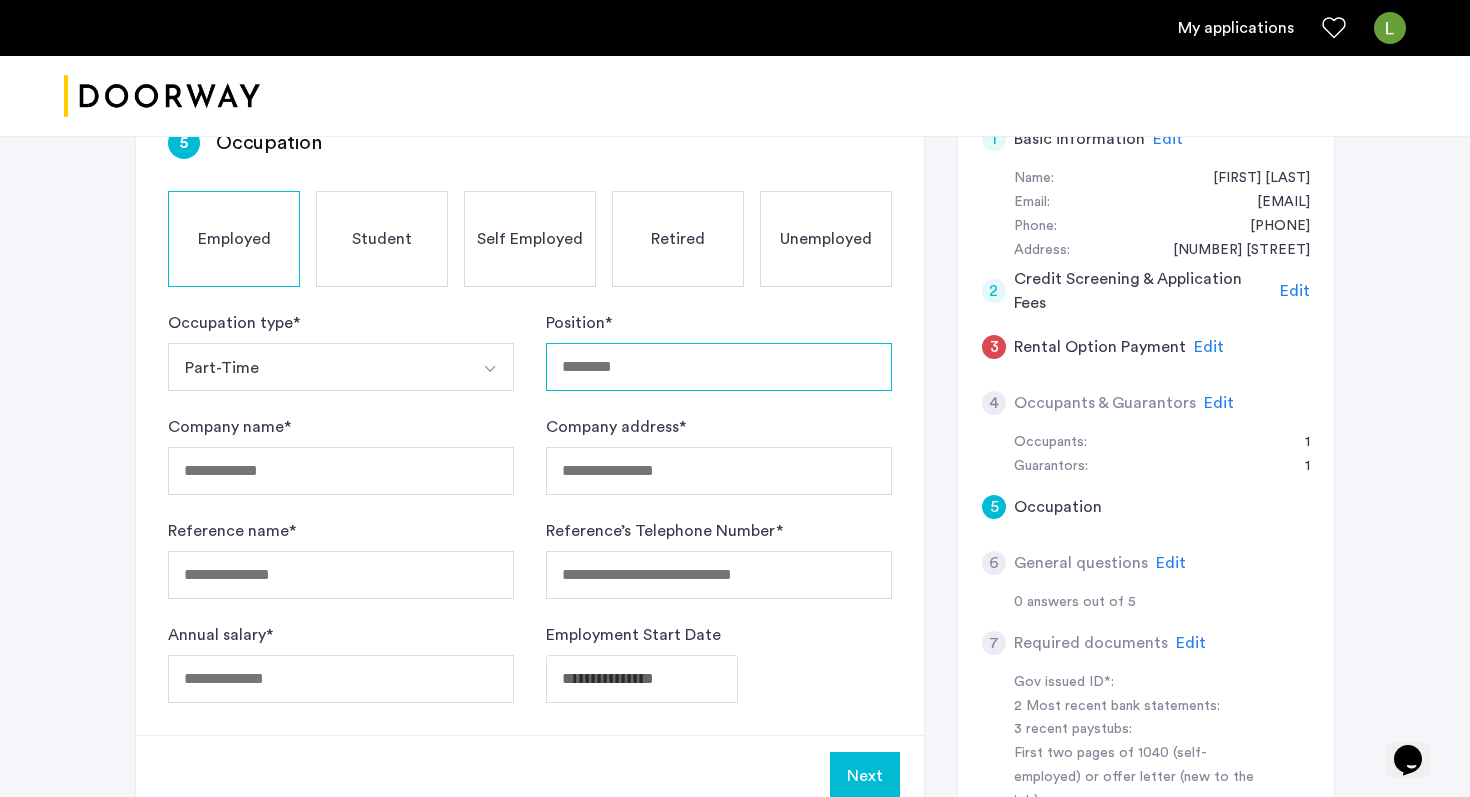 click on "Position  *" at bounding box center [719, 367] 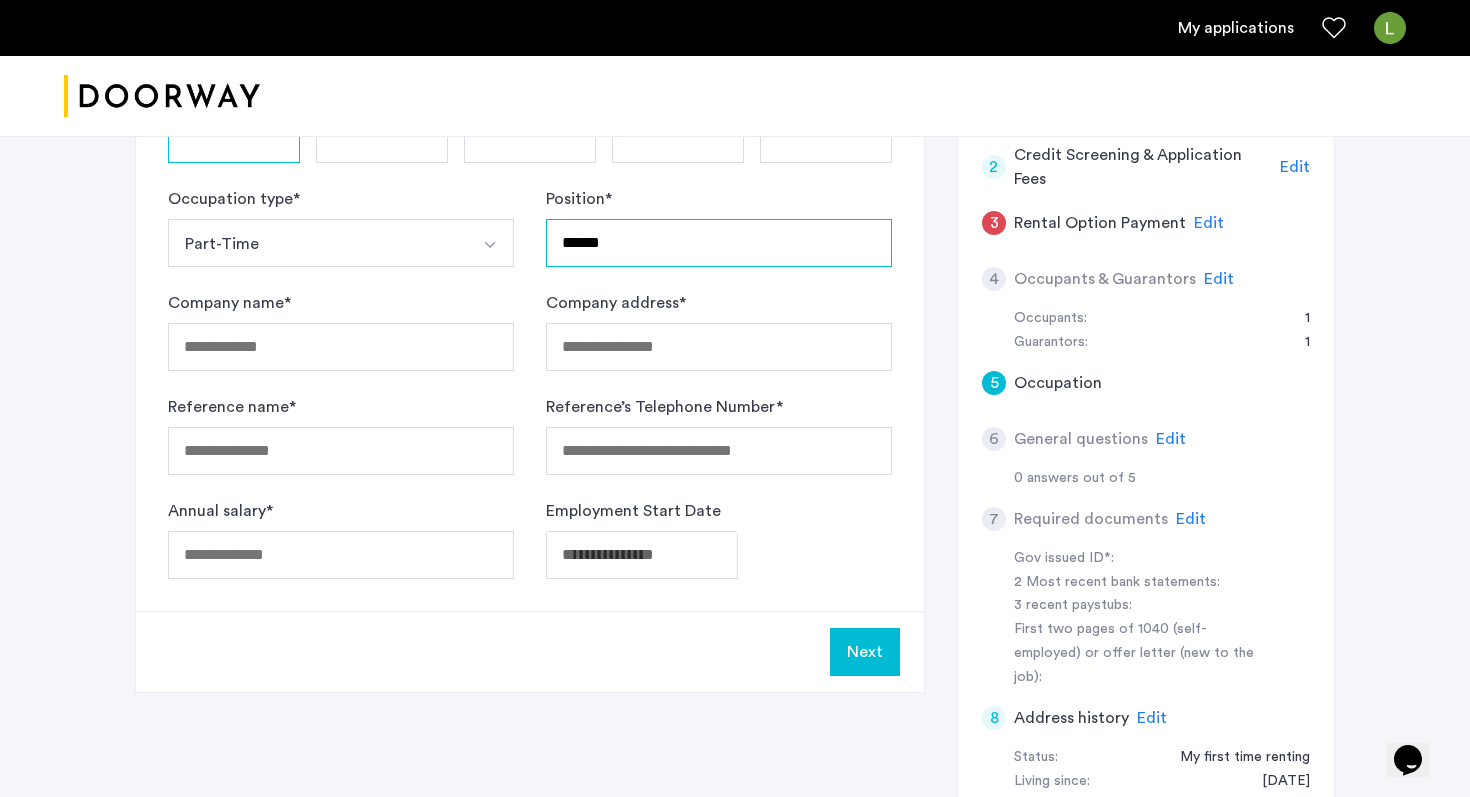 scroll, scrollTop: 516, scrollLeft: 0, axis: vertical 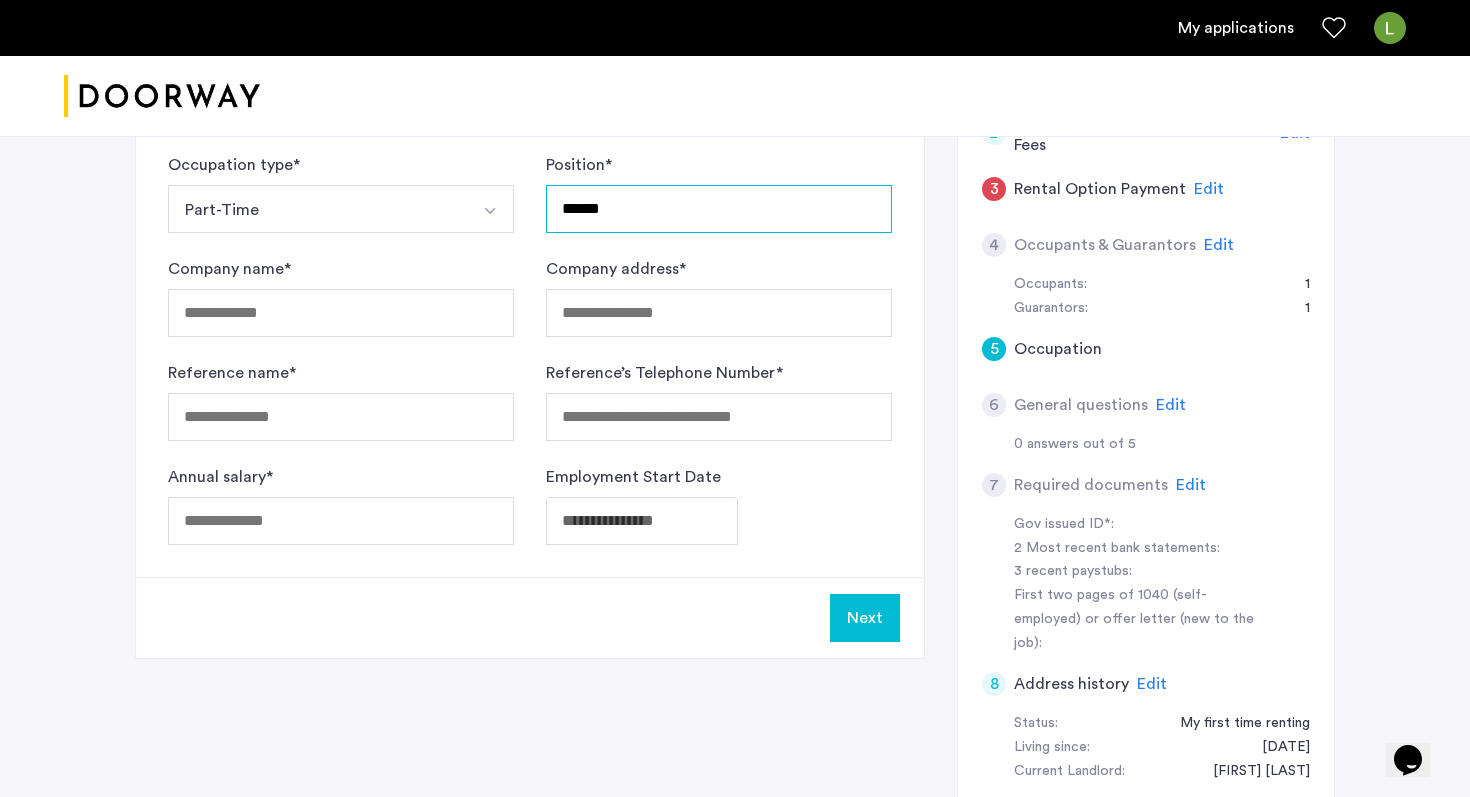 type on "******" 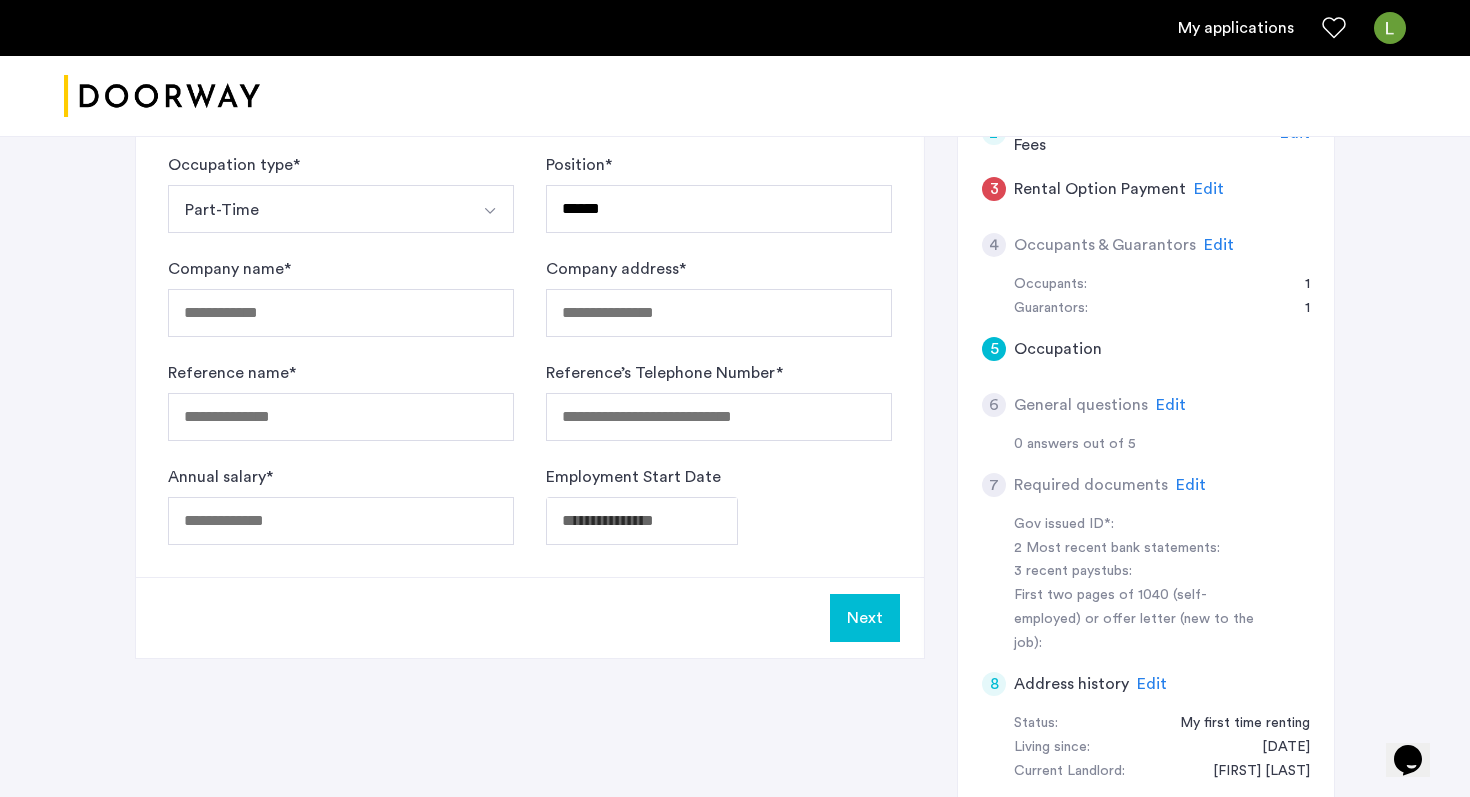 click on "Company name  *" 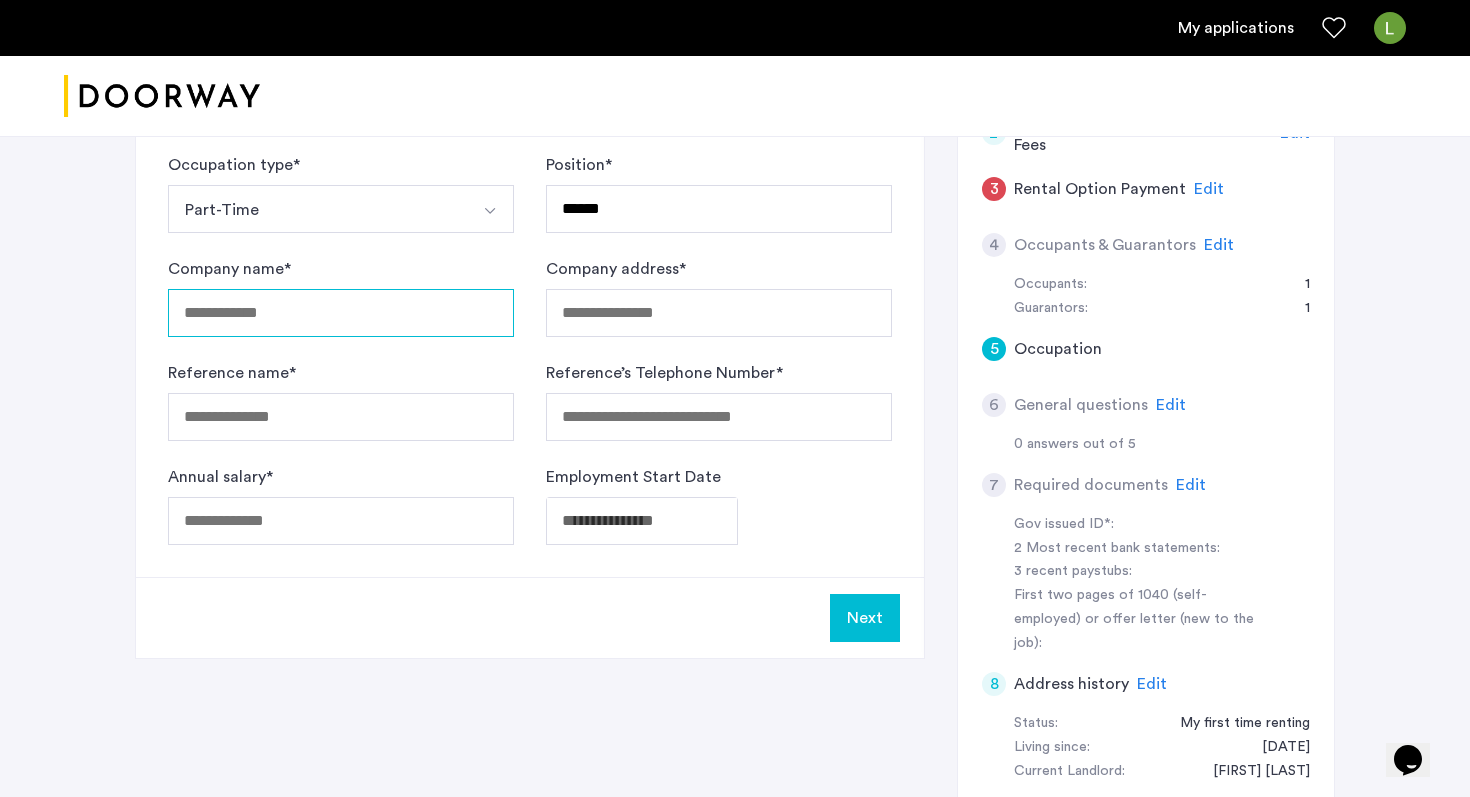 click on "Company name  *" at bounding box center (341, 313) 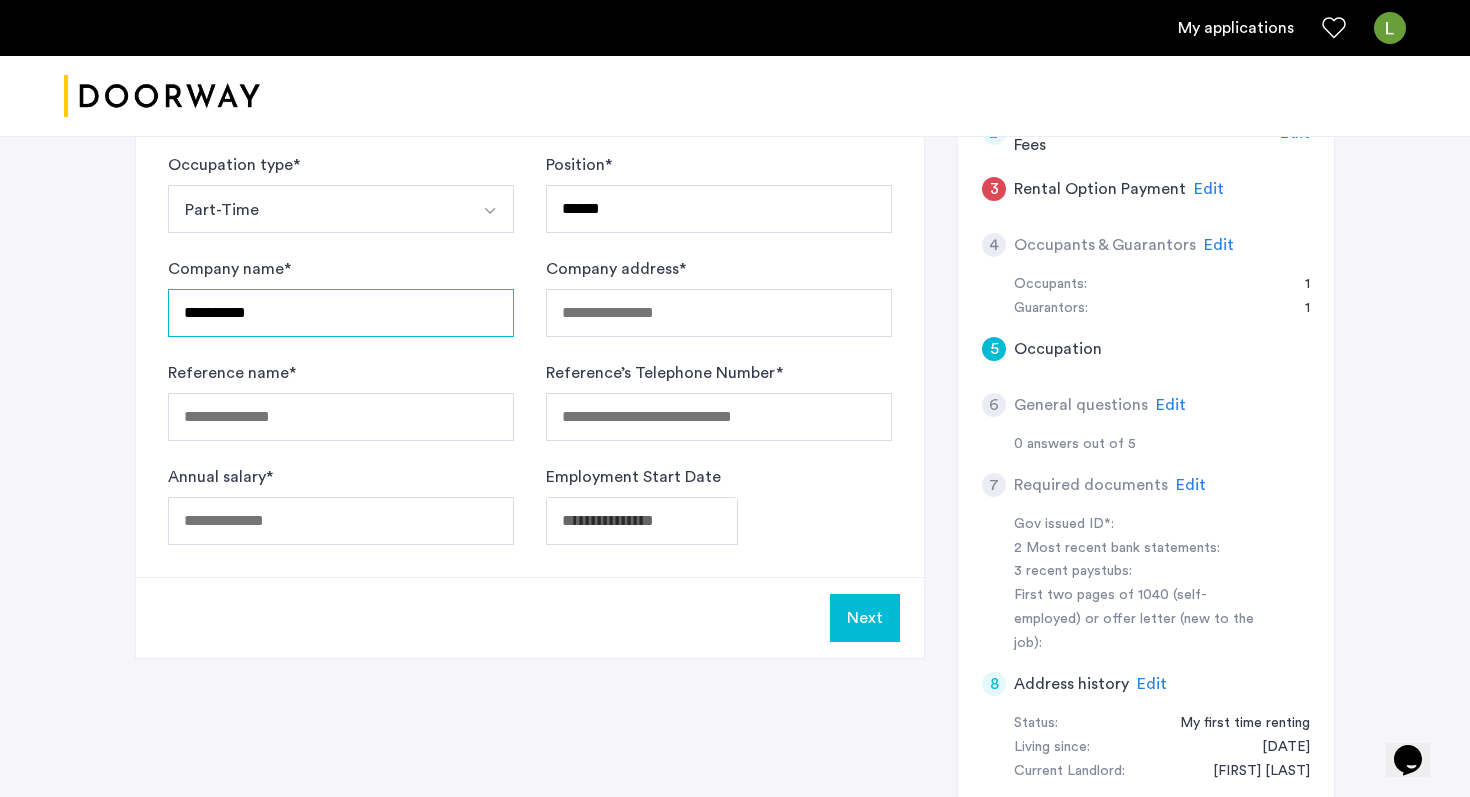 type on "*********" 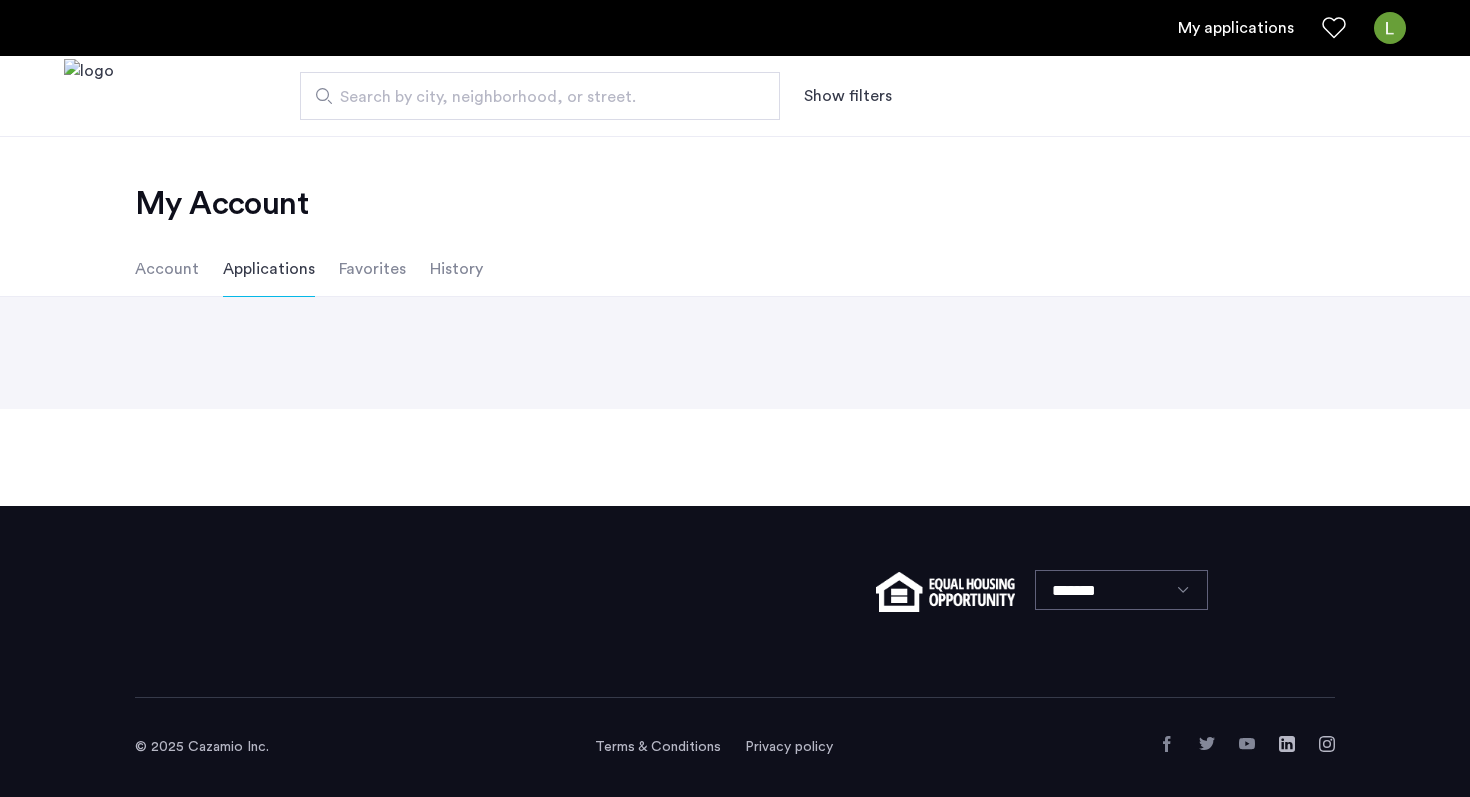scroll, scrollTop: 0, scrollLeft: 0, axis: both 